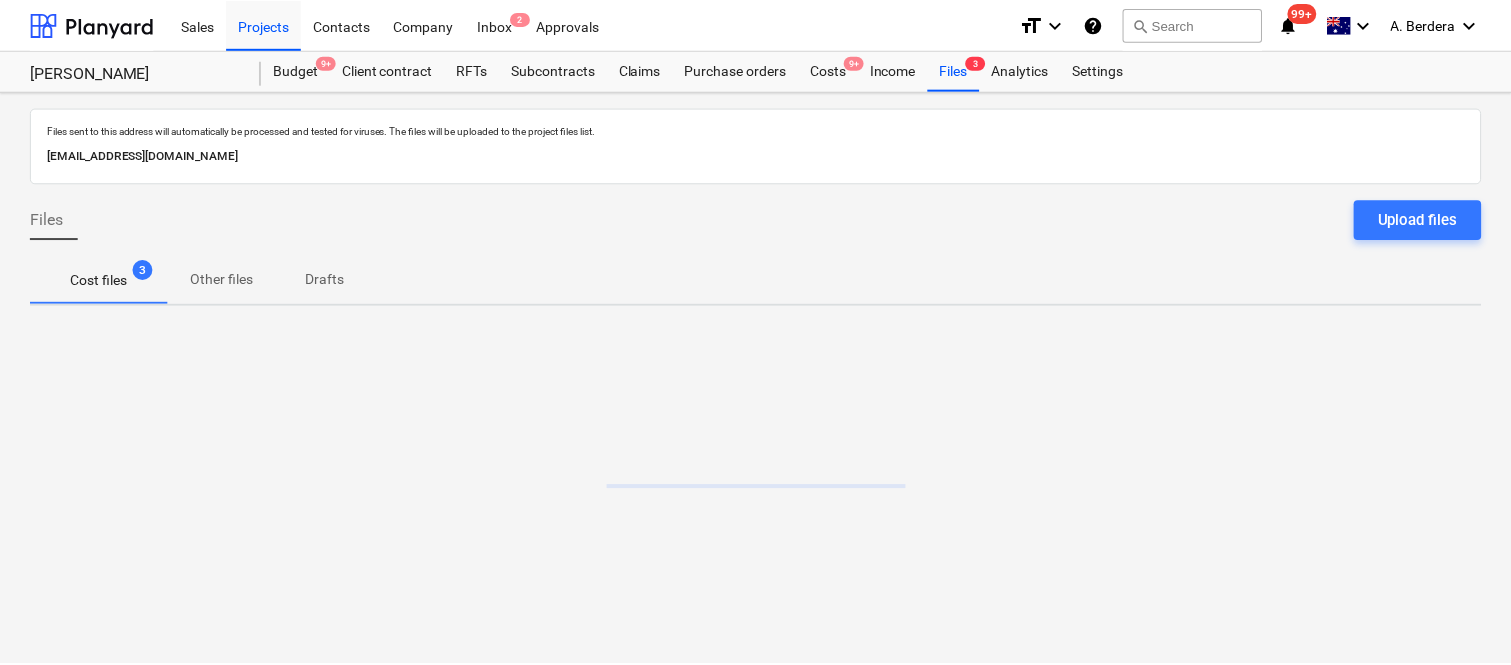scroll, scrollTop: 0, scrollLeft: 0, axis: both 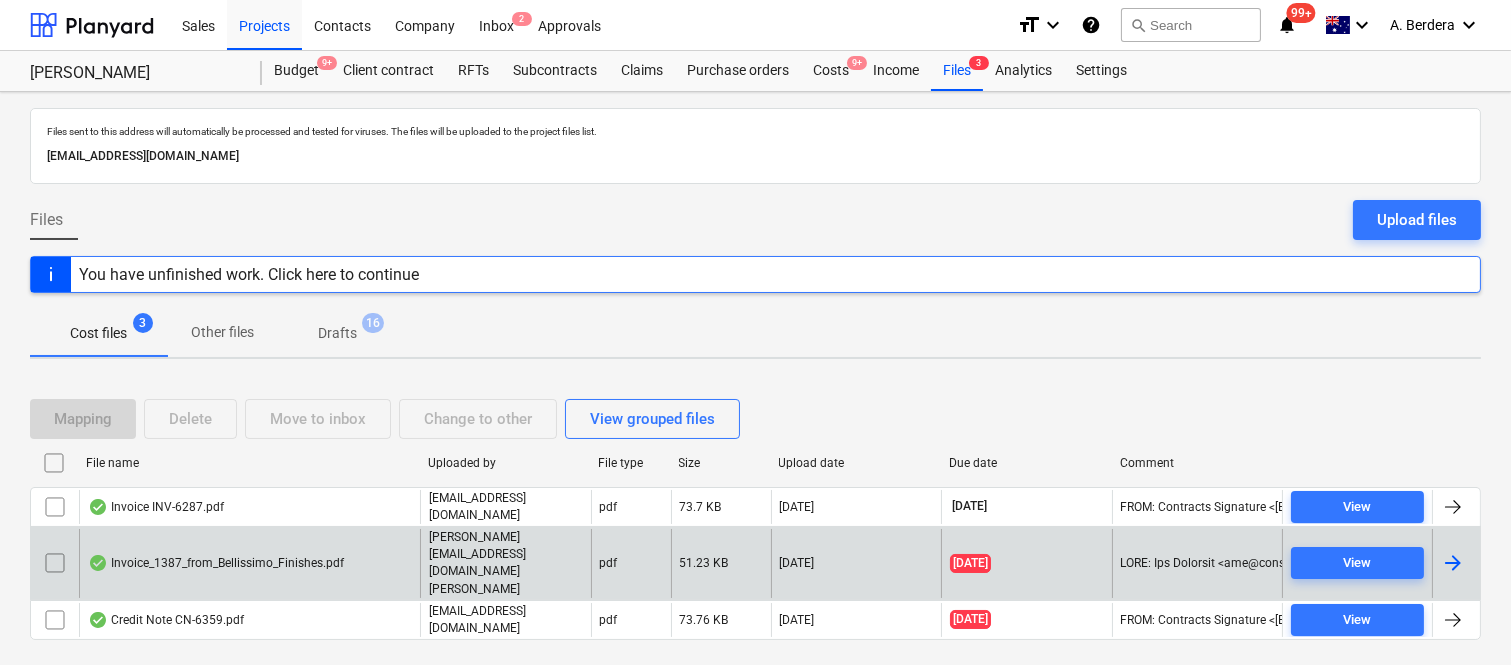 click on "Invoice_1387_from_Bellissimo_Finishes.pdf" at bounding box center [216, 563] 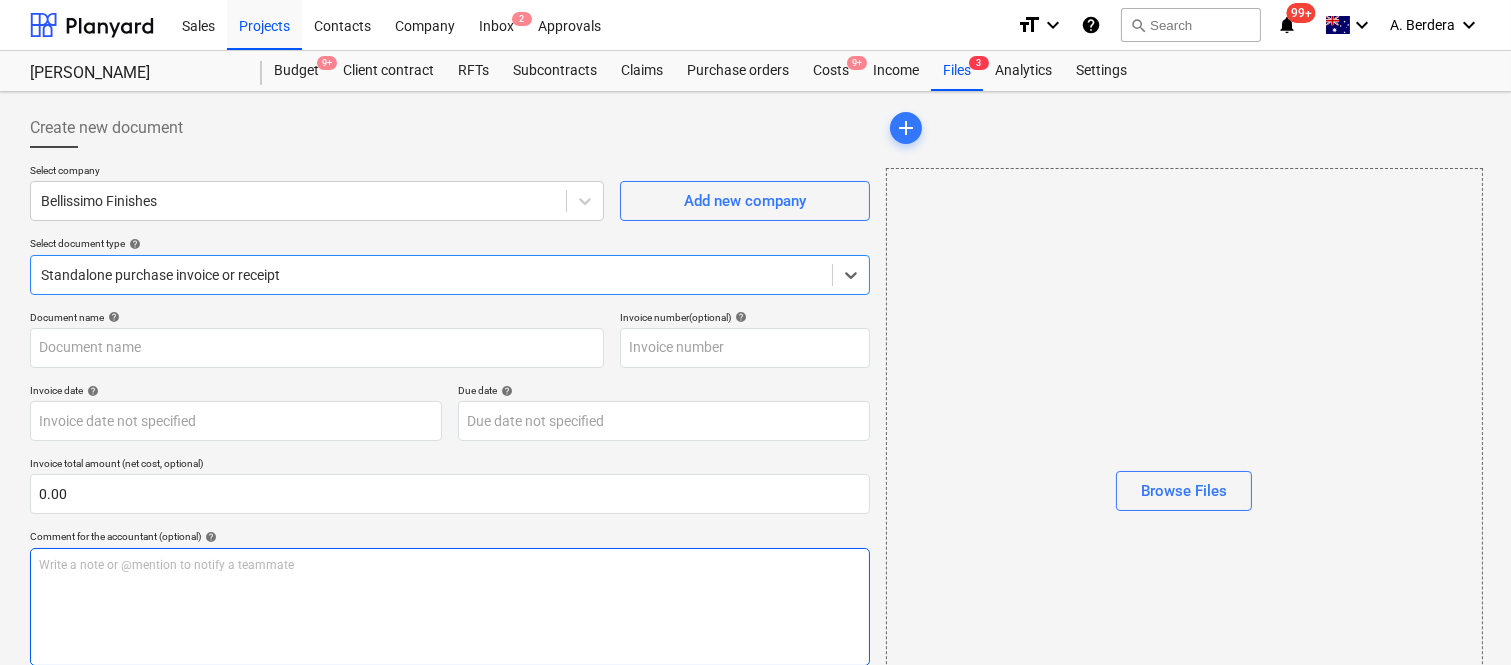type on "1387" 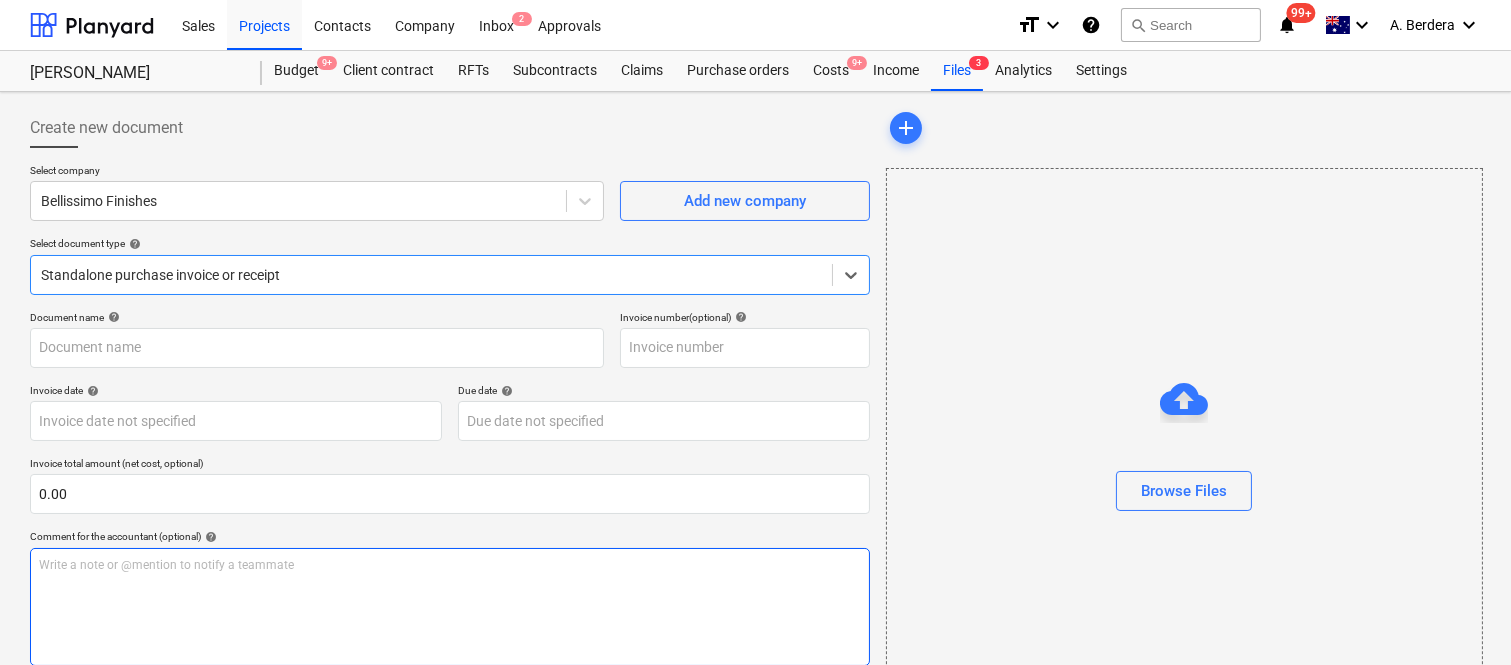 type on "1387" 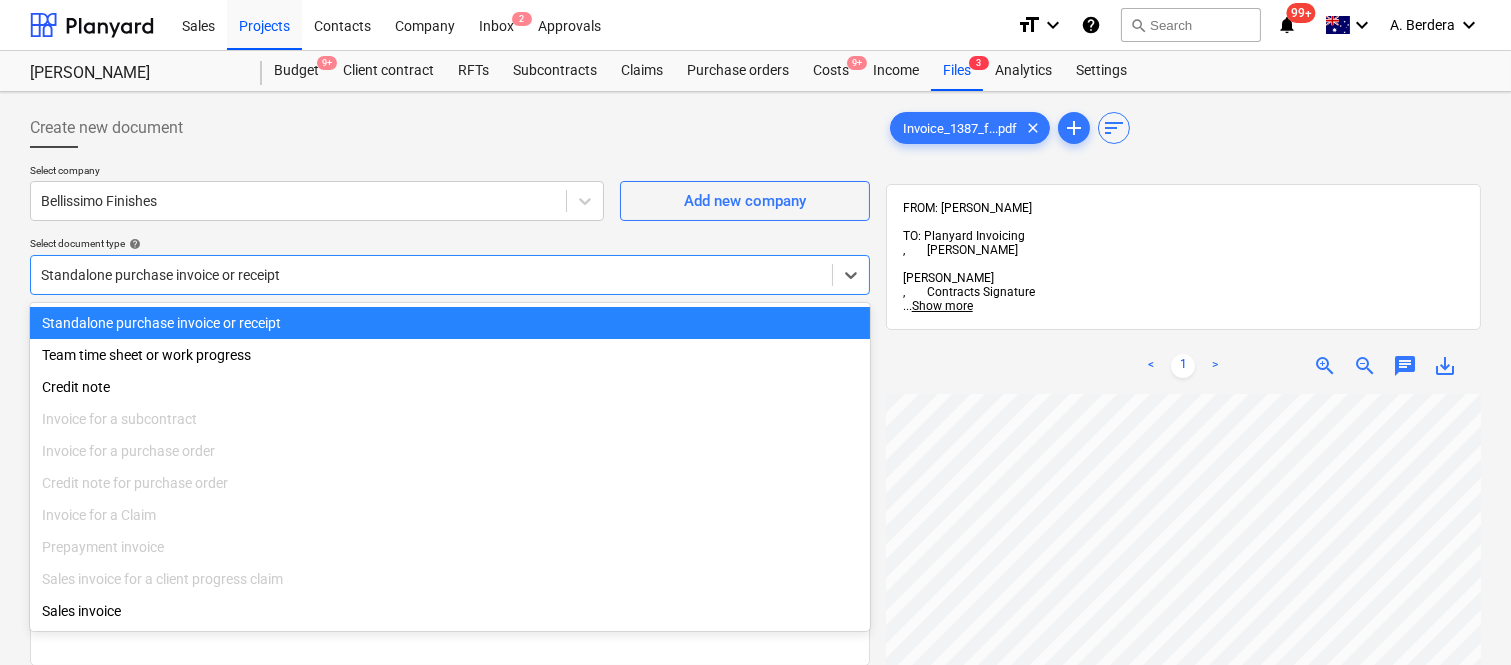 click at bounding box center (431, 275) 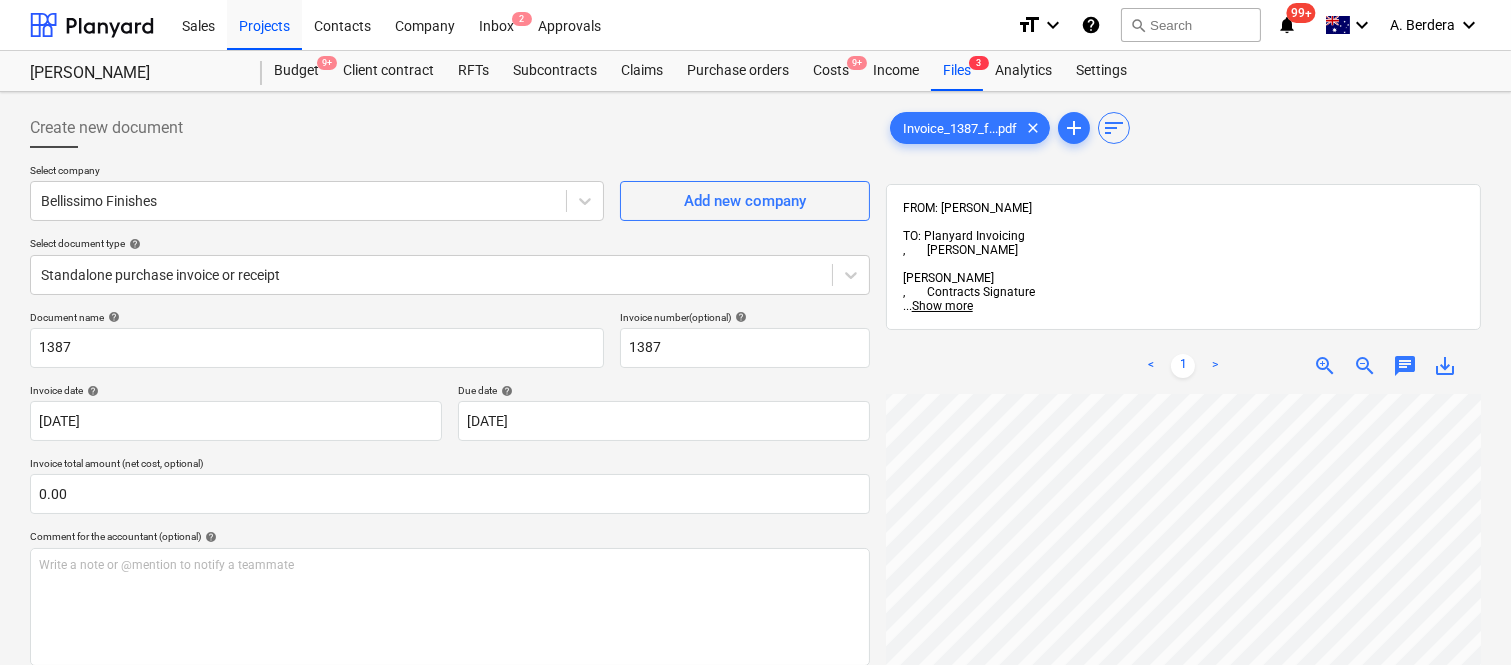 scroll, scrollTop: 18, scrollLeft: 270, axis: both 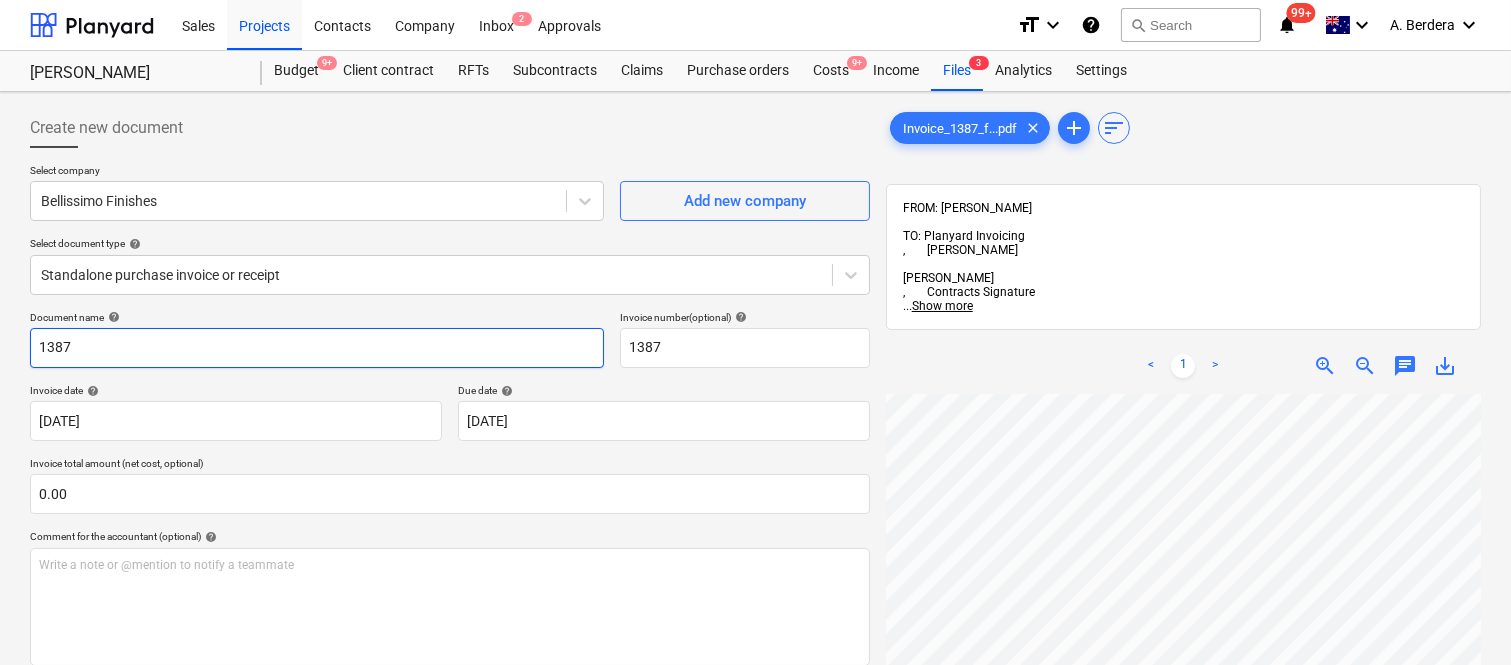 click on "1387" at bounding box center (317, 348) 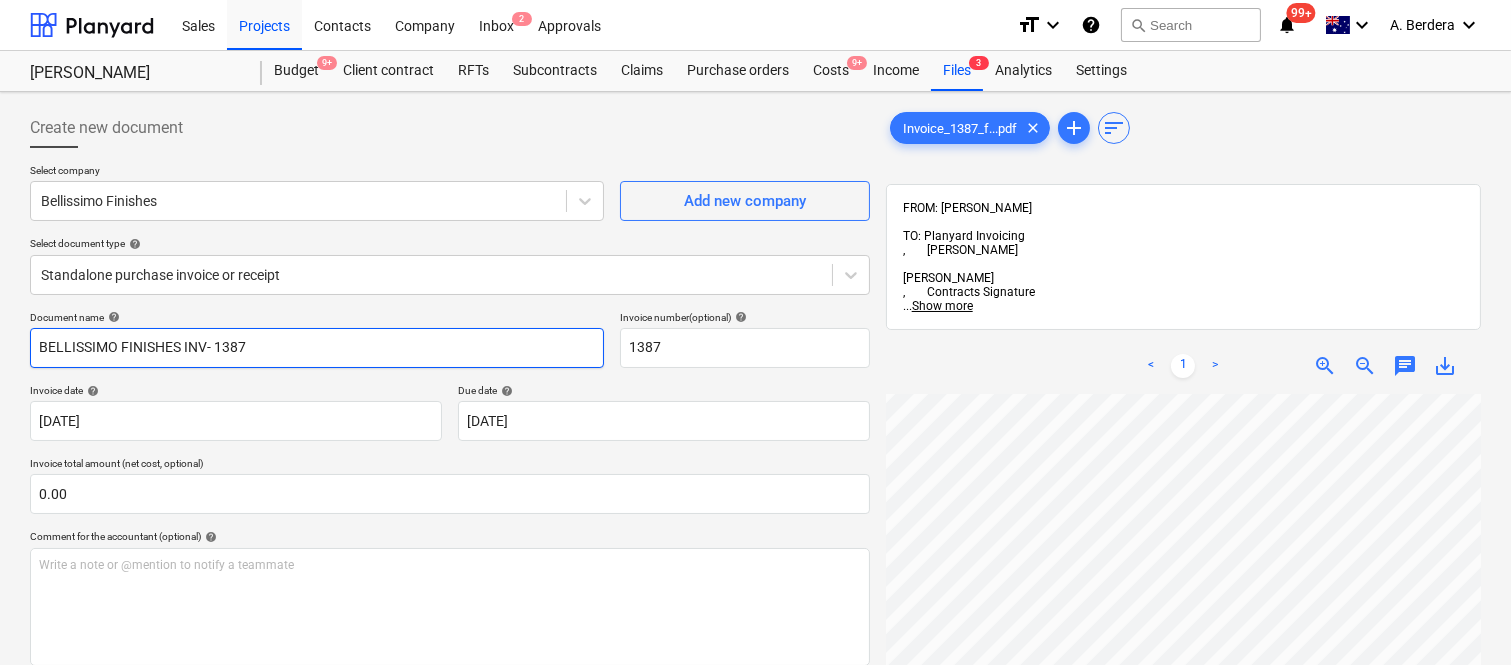 type on "BELLISSIMO FINISHES INV- 1387" 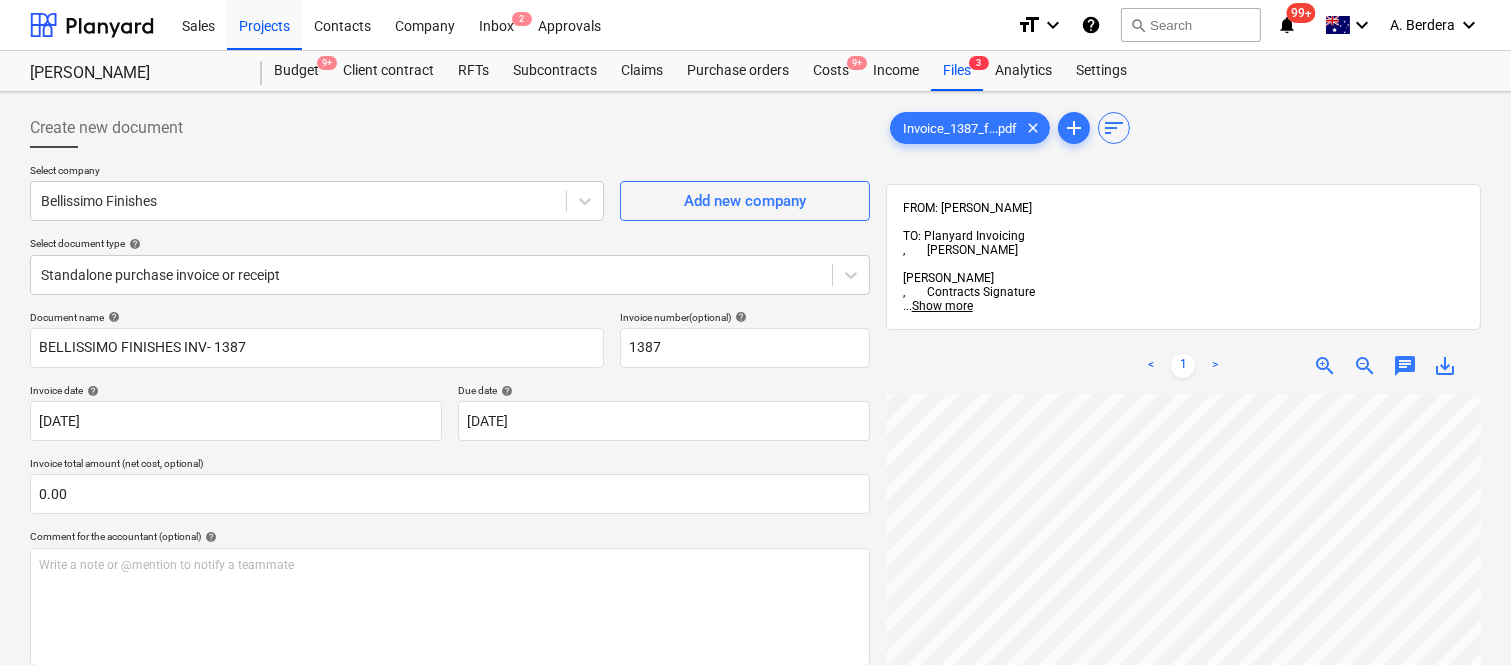 scroll, scrollTop: 203, scrollLeft: 465, axis: both 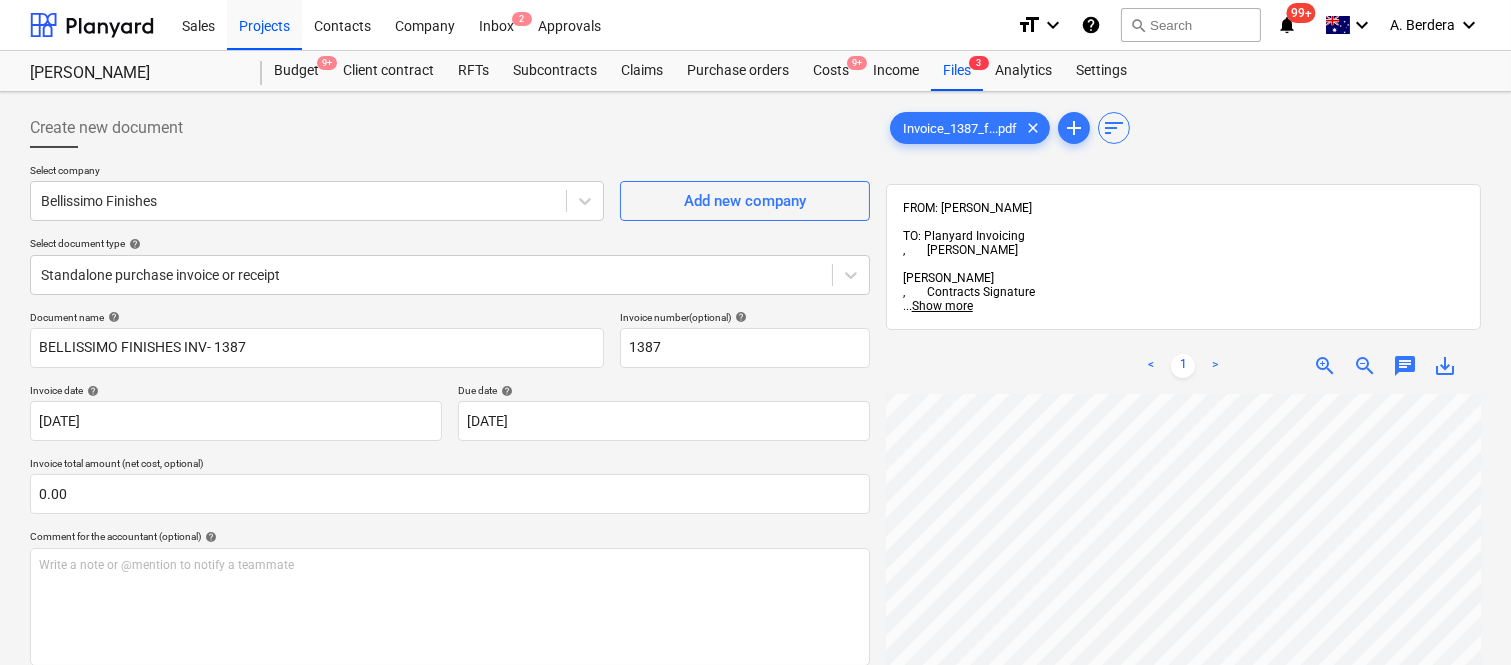 click on "< 1 > zoom_in zoom_out chat 0 save_alt" at bounding box center (1183, 670) 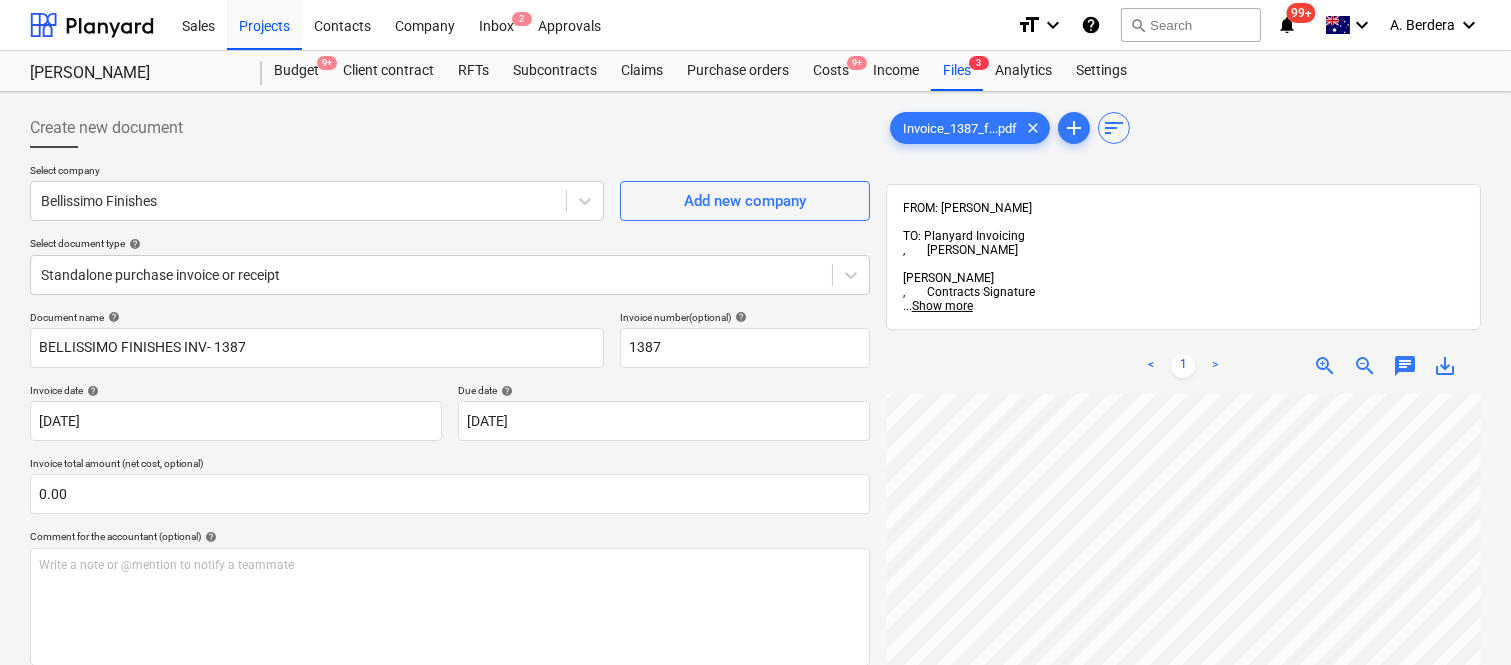 scroll, scrollTop: 500, scrollLeft: 480, axis: both 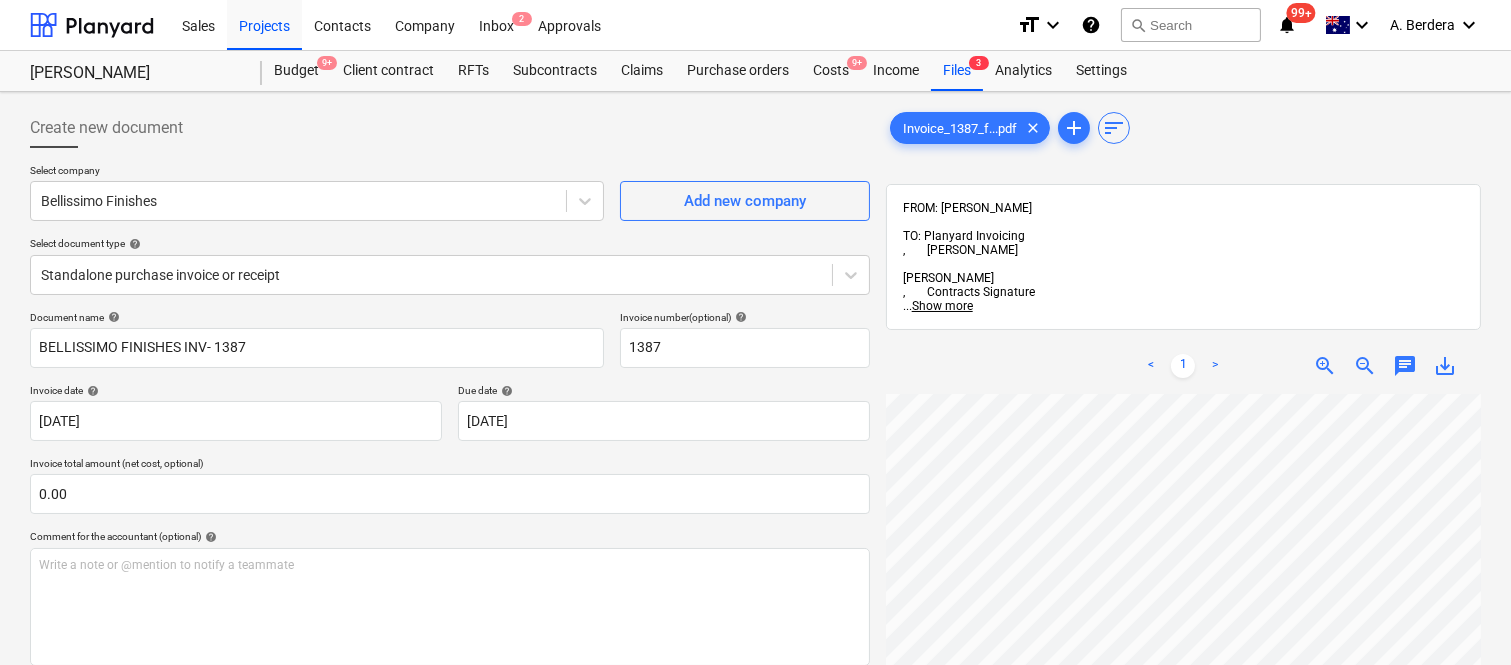 click on "zoom_out" at bounding box center [1365, 366] 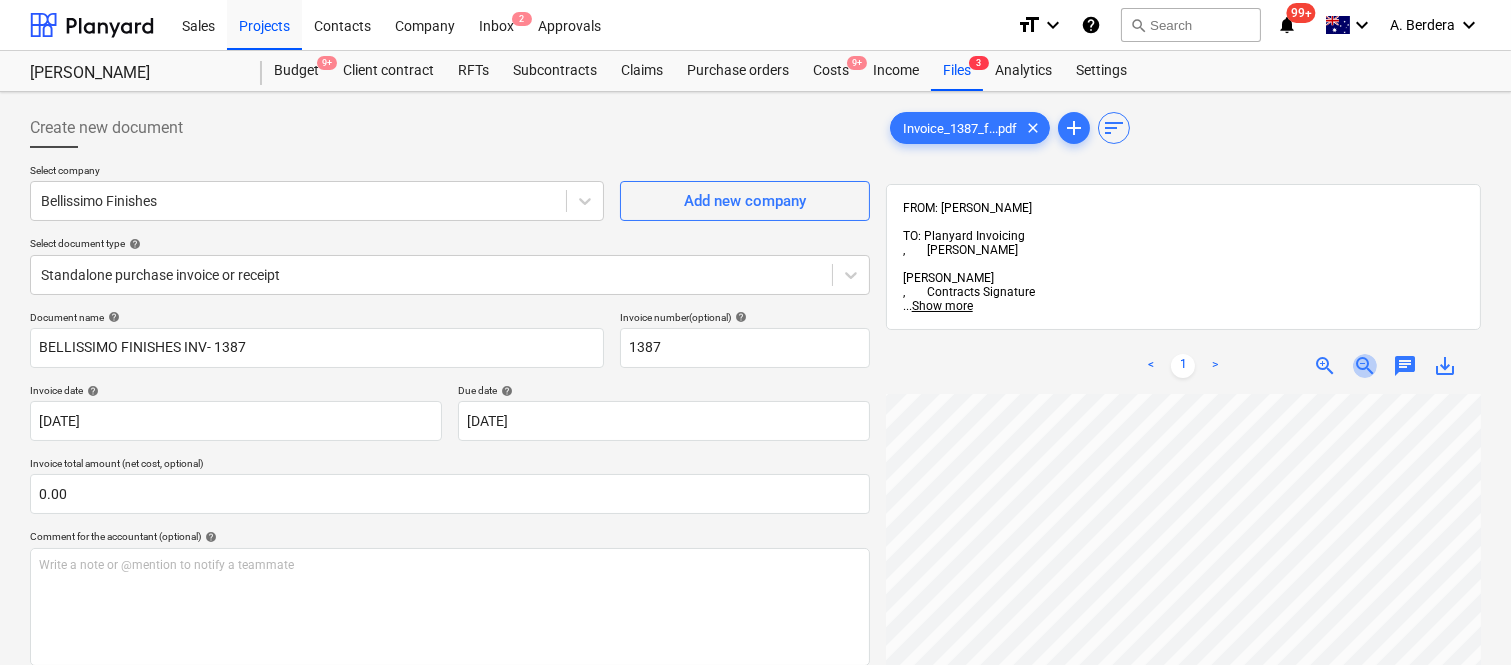 click on "zoom_out" at bounding box center [1365, 366] 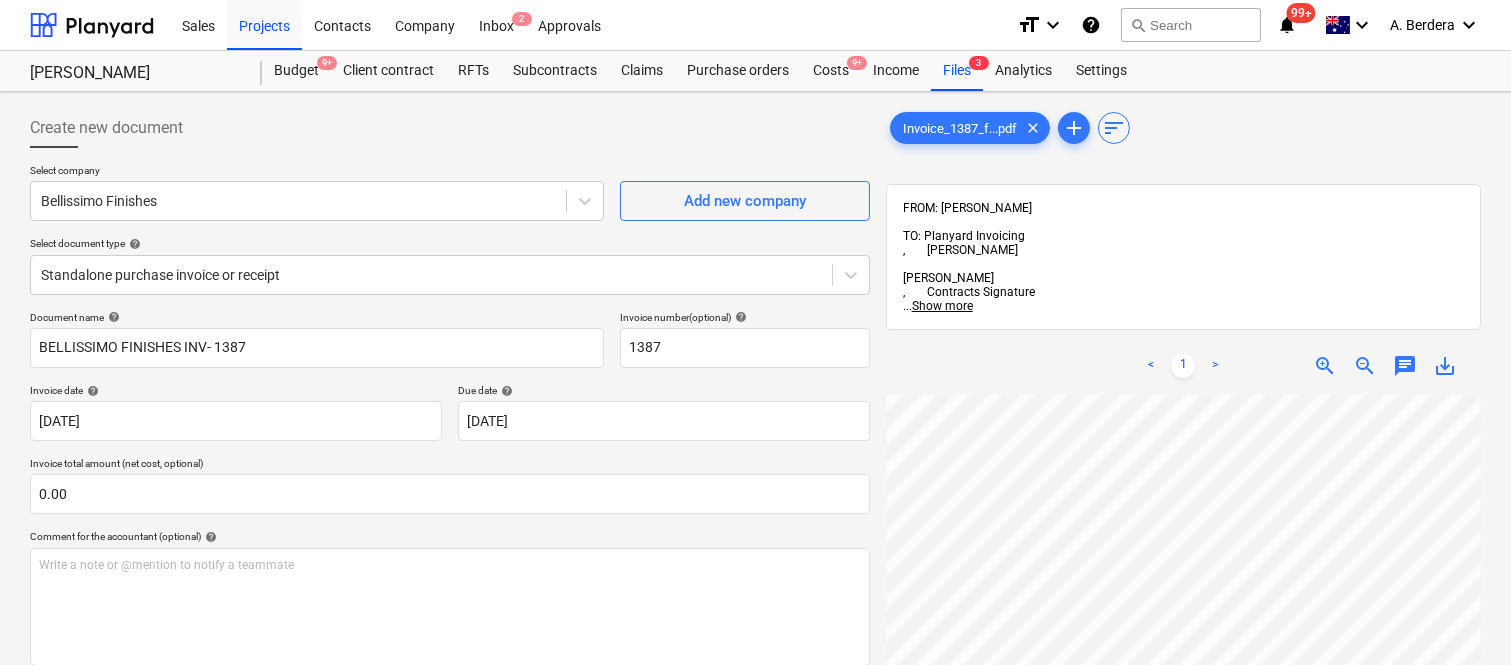 scroll, scrollTop: 338, scrollLeft: 180, axis: both 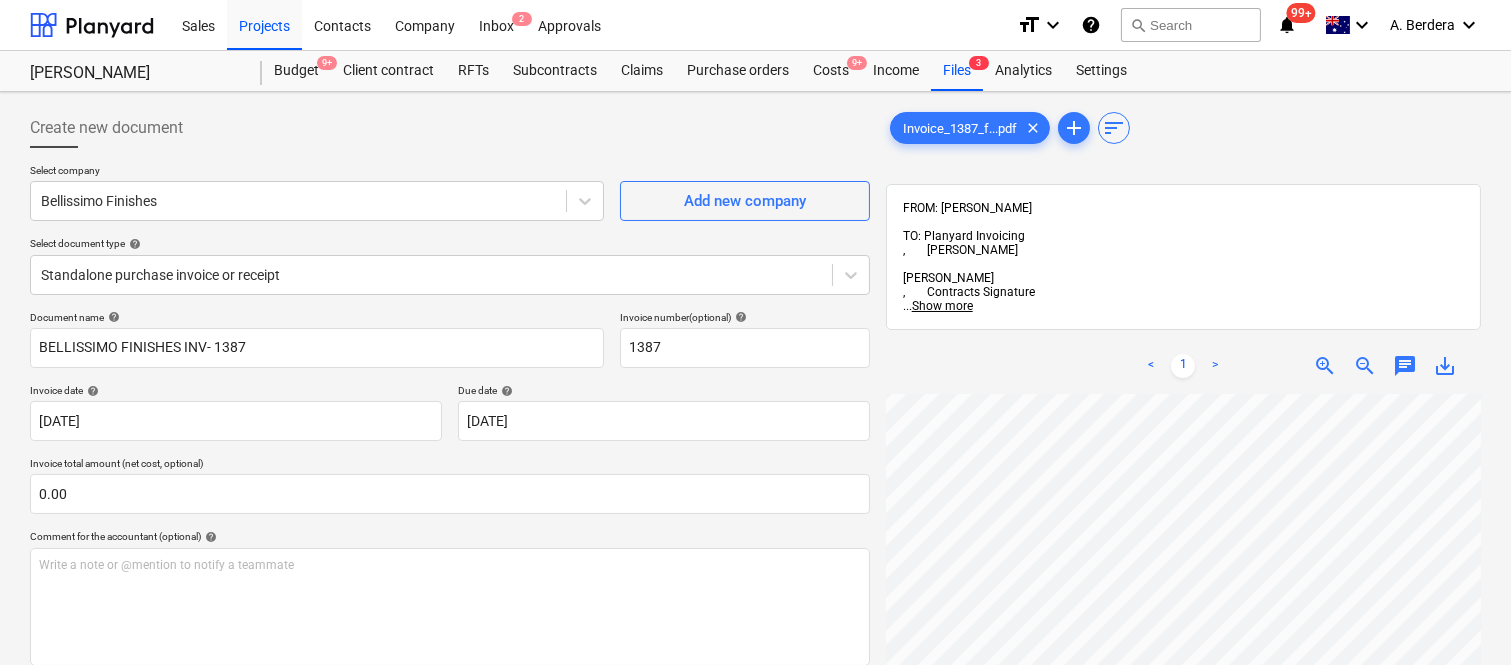click on "zoom_in" at bounding box center (1325, 366) 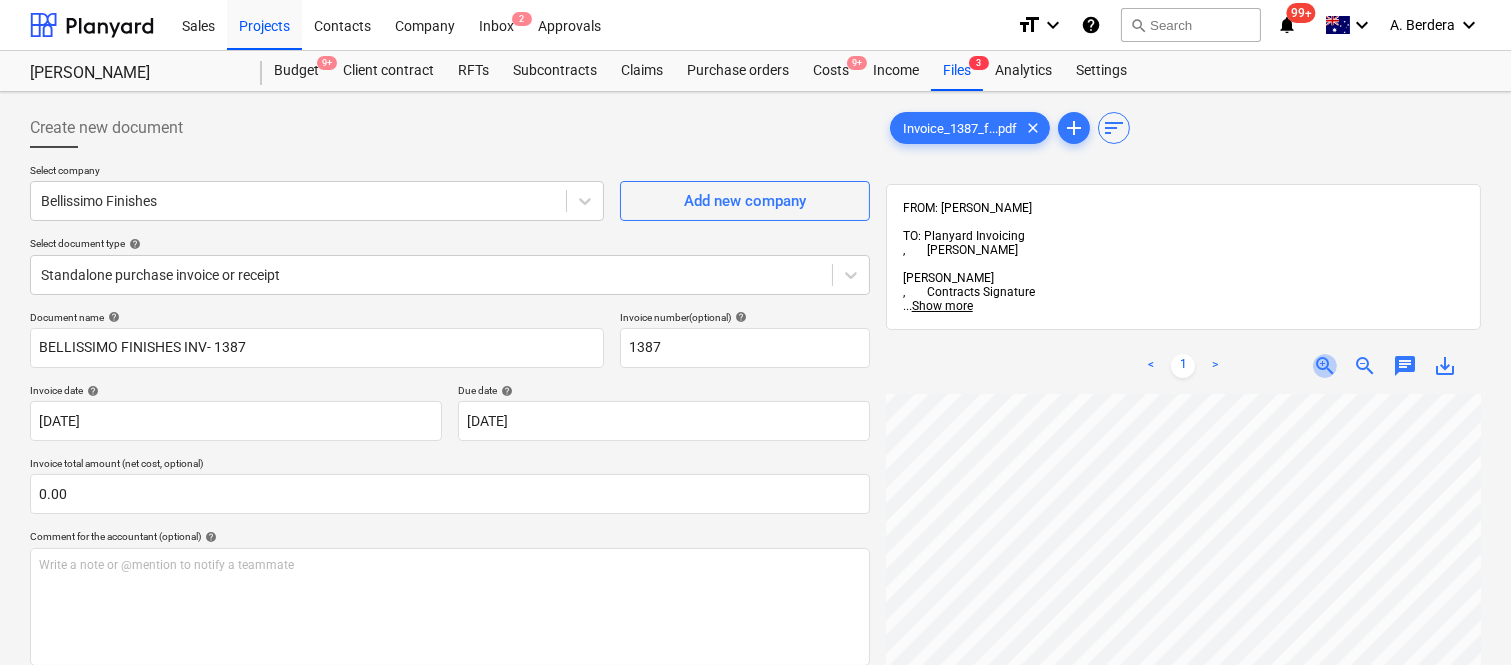 click on "zoom_in" at bounding box center [1325, 366] 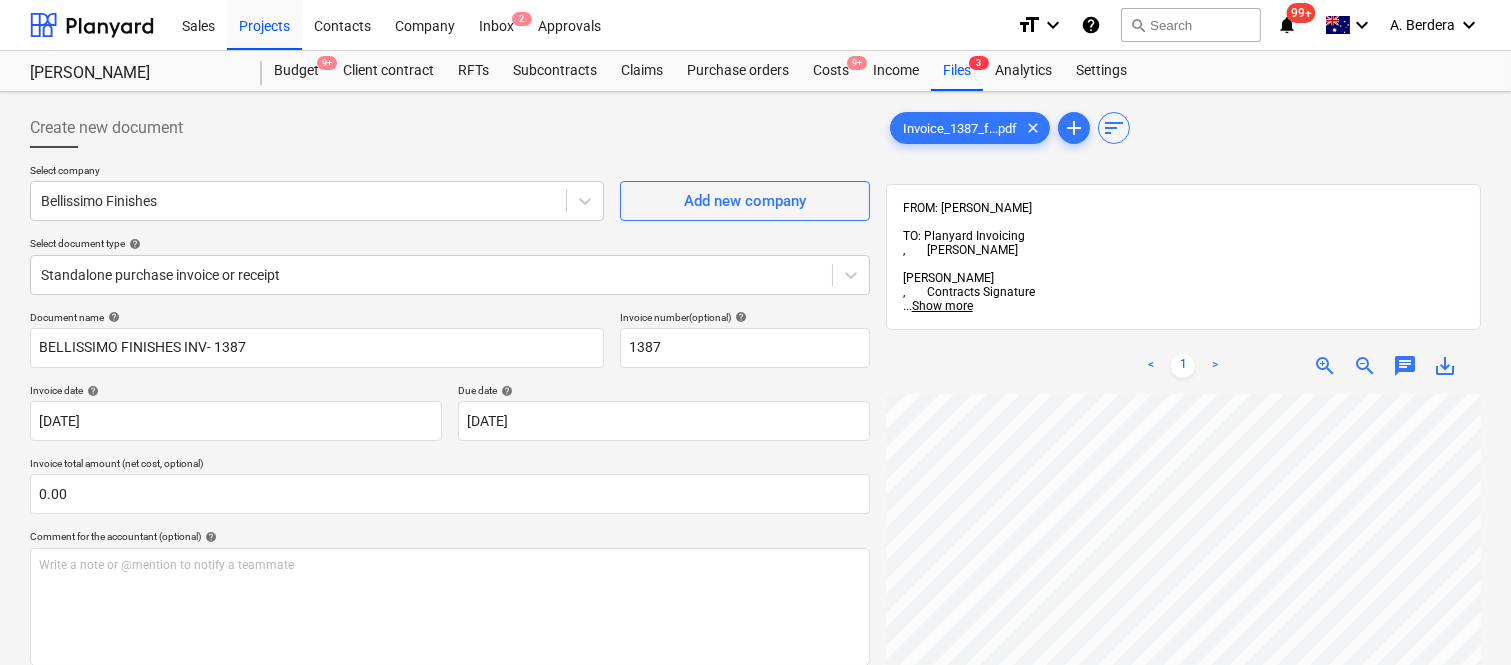 scroll, scrollTop: 525, scrollLeft: 485, axis: both 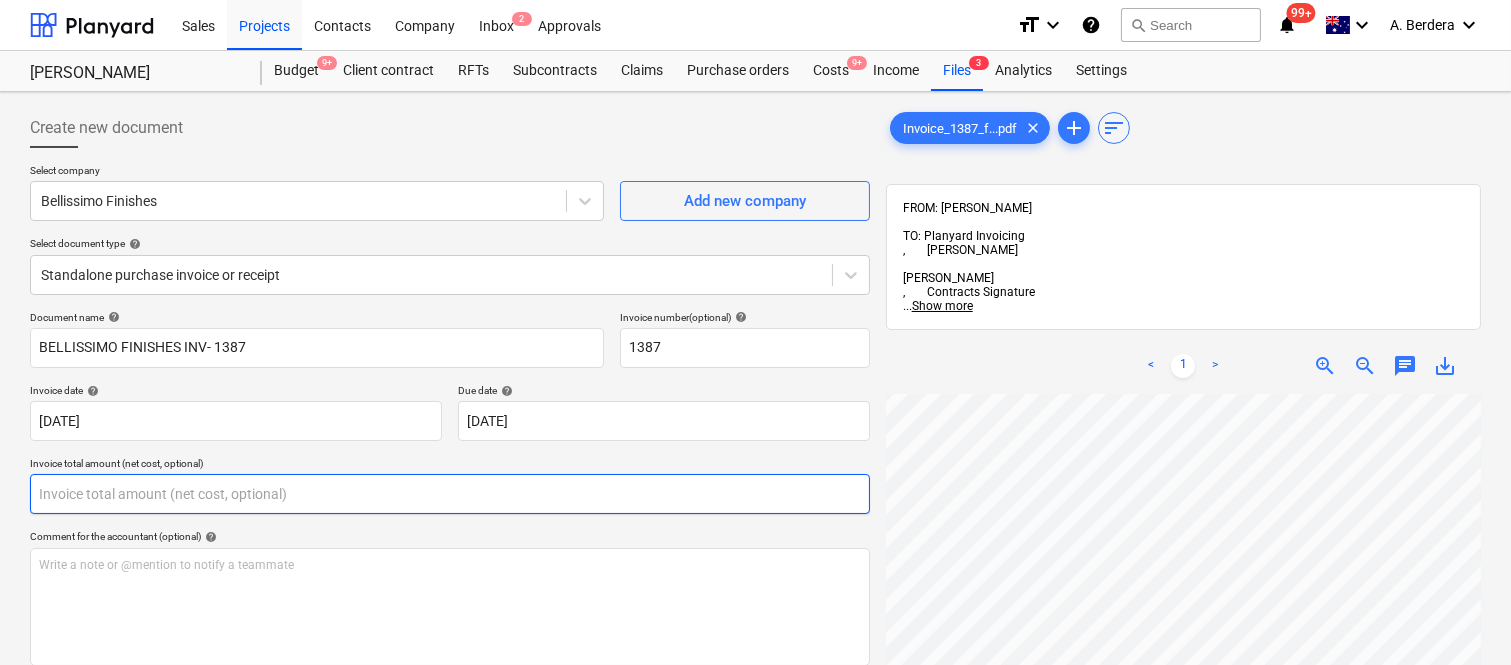 click at bounding box center [450, 494] 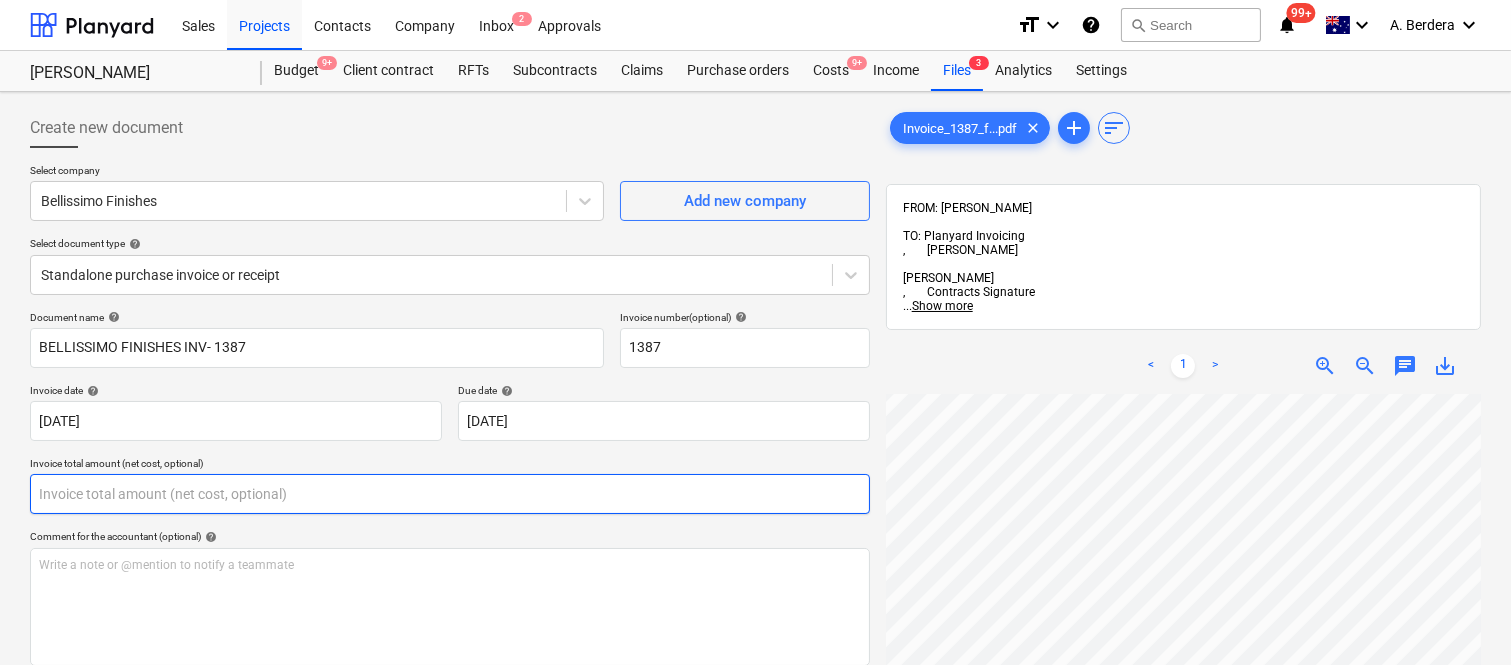 paste on "29,801.4" 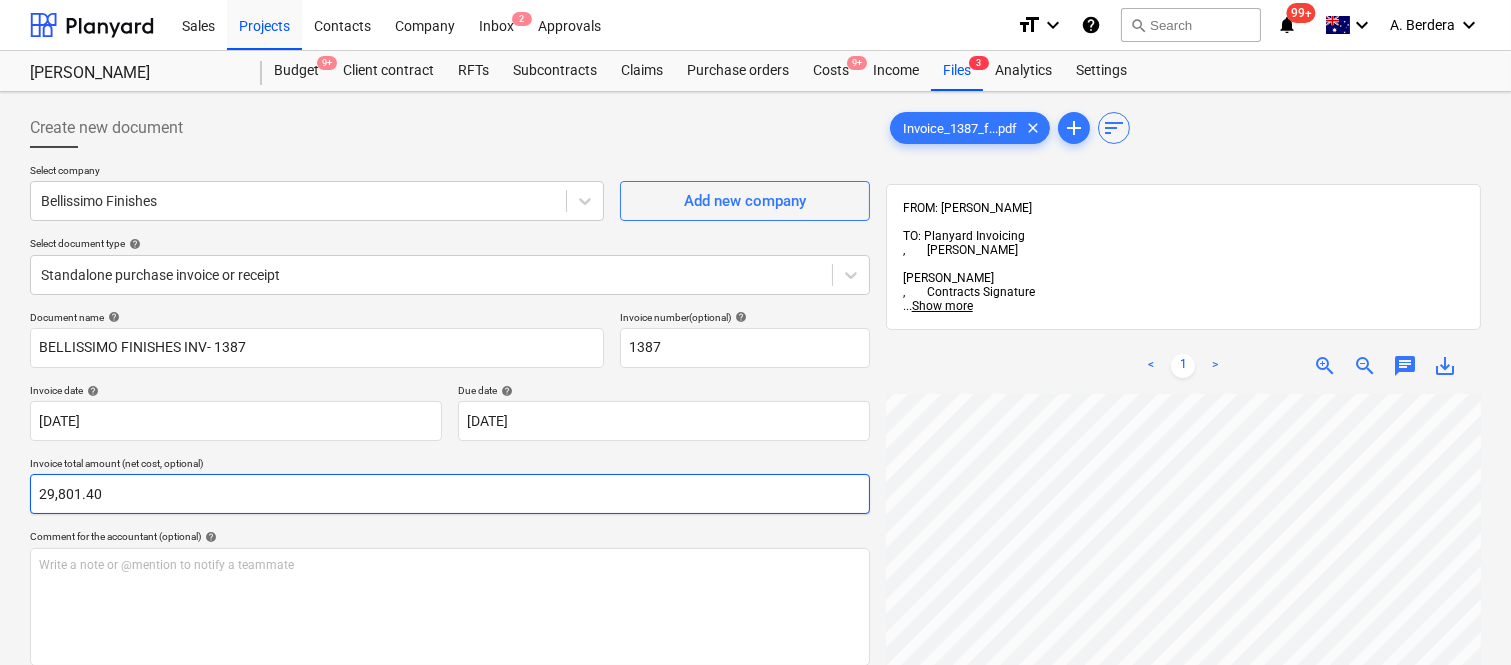 scroll, scrollTop: 285, scrollLeft: 0, axis: vertical 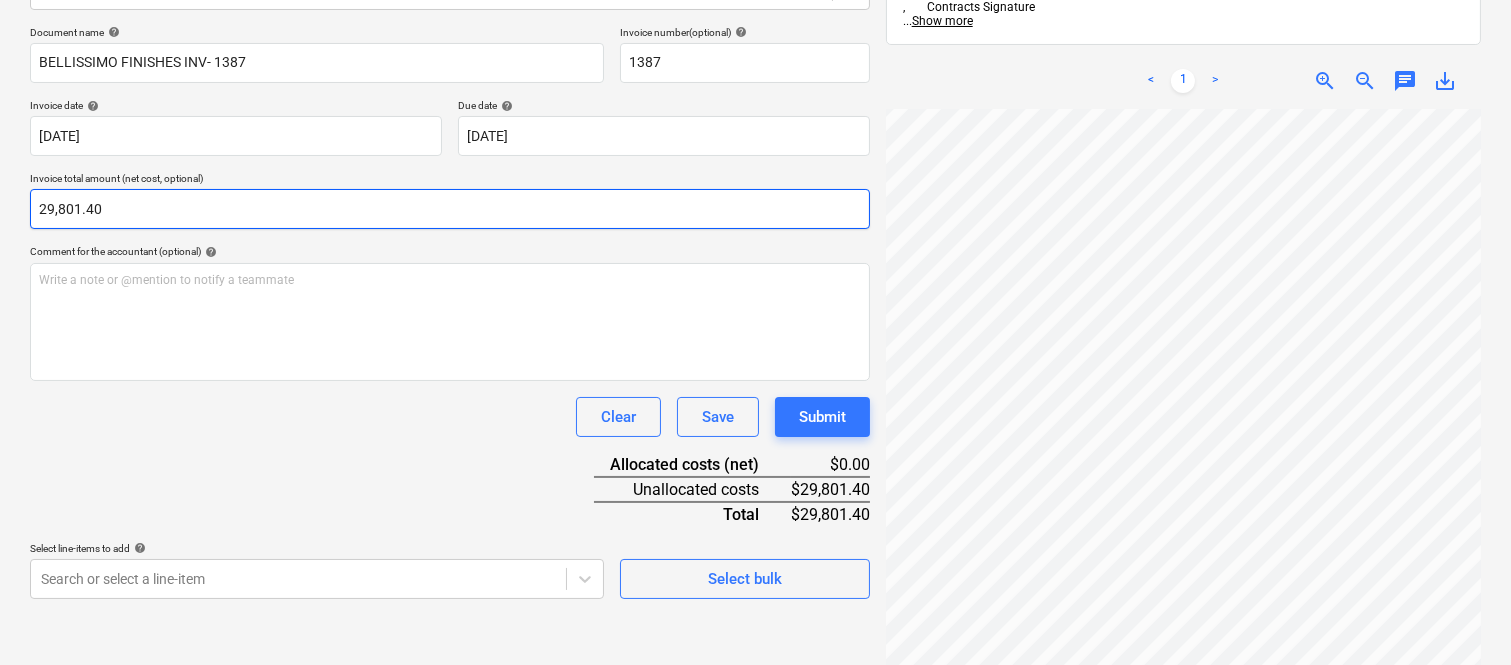 type on "29801.4" 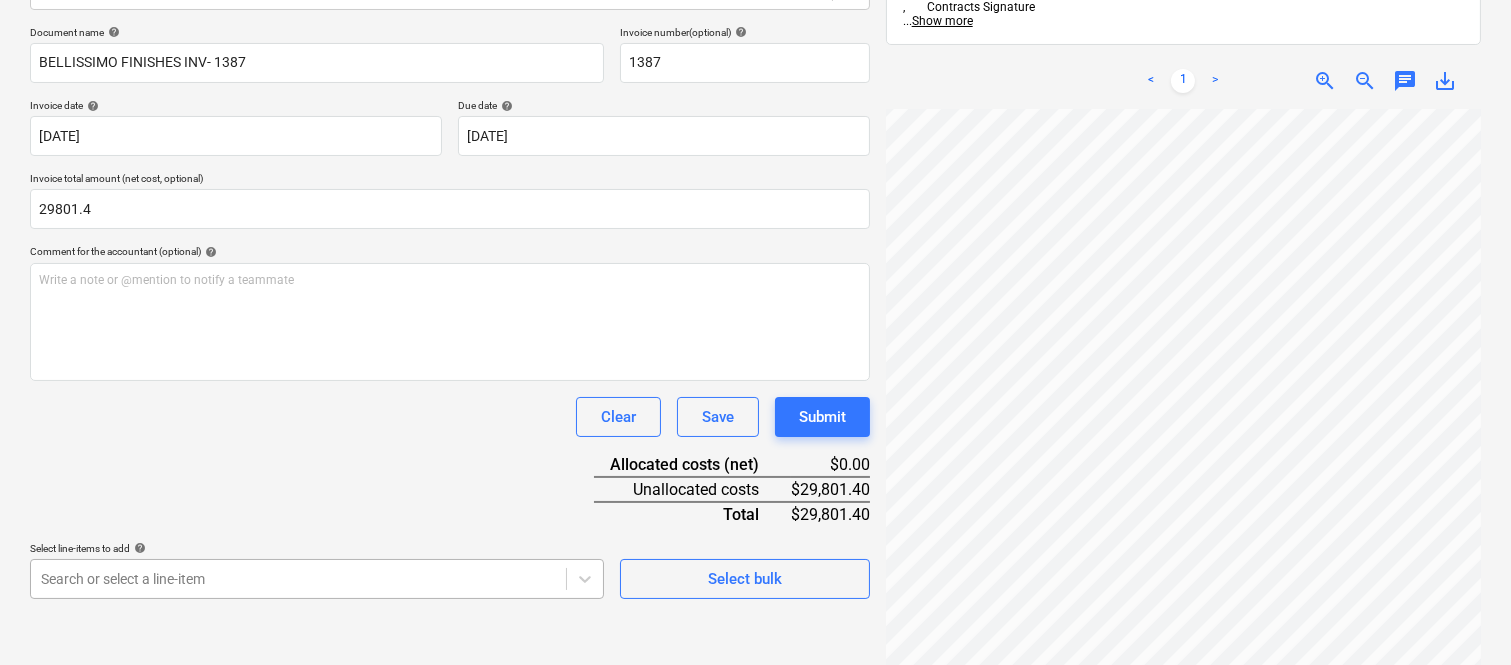 click on "Sales Projects Contacts Company Inbox 2 Approvals format_size keyboard_arrow_down help search Search notifications 99+ keyboard_arrow_down A. Berdera keyboard_arrow_down Della Rosa Della Rosa Budget 9+ Client contract RFTs Subcontracts Claims Purchase orders Costs 9+ Income Files 3 Analytics Settings Create new document Select company Bellissimo Finishes   Add new company Select document type help Standalone purchase invoice or receipt Document name help BELLISSIMO FINISHES INV- 1387 Invoice number  (optional) help 1387 Invoice date help 03 Jul 2025 03.07.2025 Press the down arrow key to interact with the calendar and
select a date. Press the question mark key to get the keyboard shortcuts for changing dates. Due date help 03 Jul 2025 03.07.2025 Press the down arrow key to interact with the calendar and
select a date. Press the question mark key to get the keyboard shortcuts for changing dates. Invoice total amount (net cost, optional) 29801.4 Comment for the accountant (optional) help ﻿ Clear add" at bounding box center [755, 47] 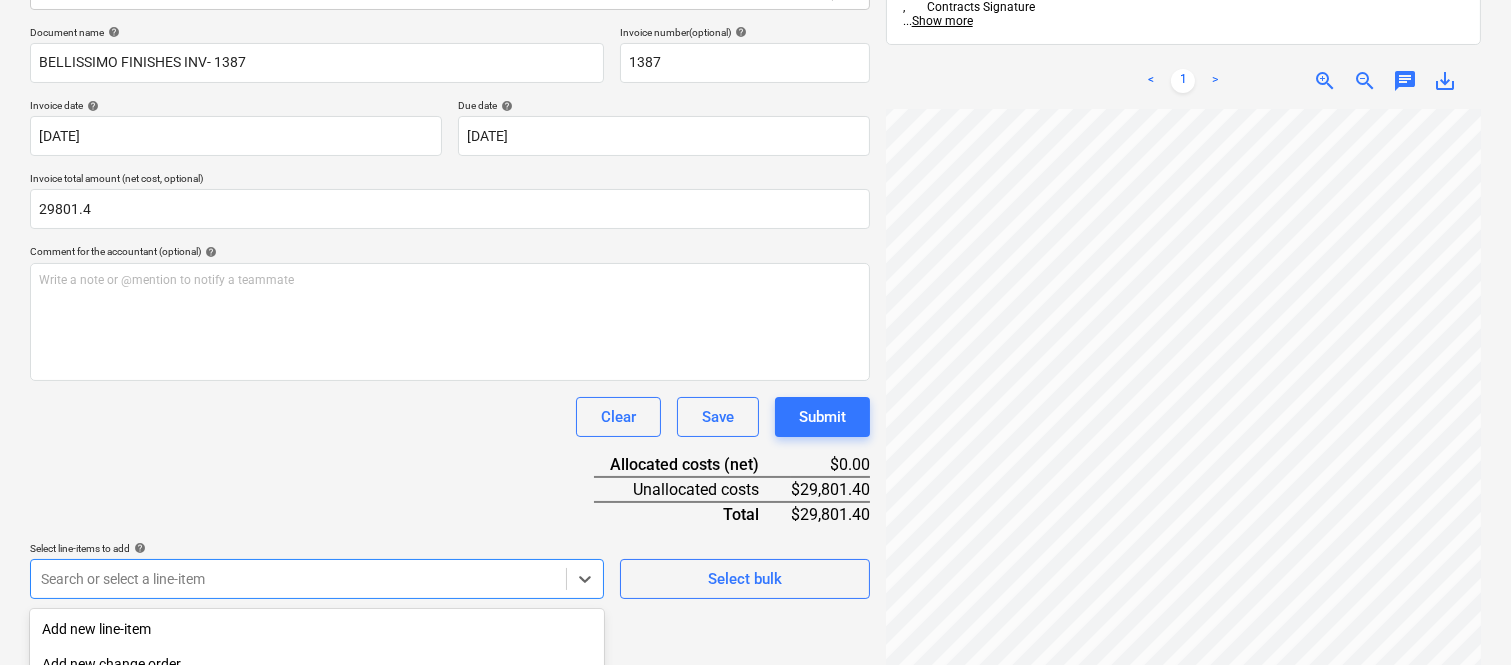 scroll, scrollTop: 532, scrollLeft: 0, axis: vertical 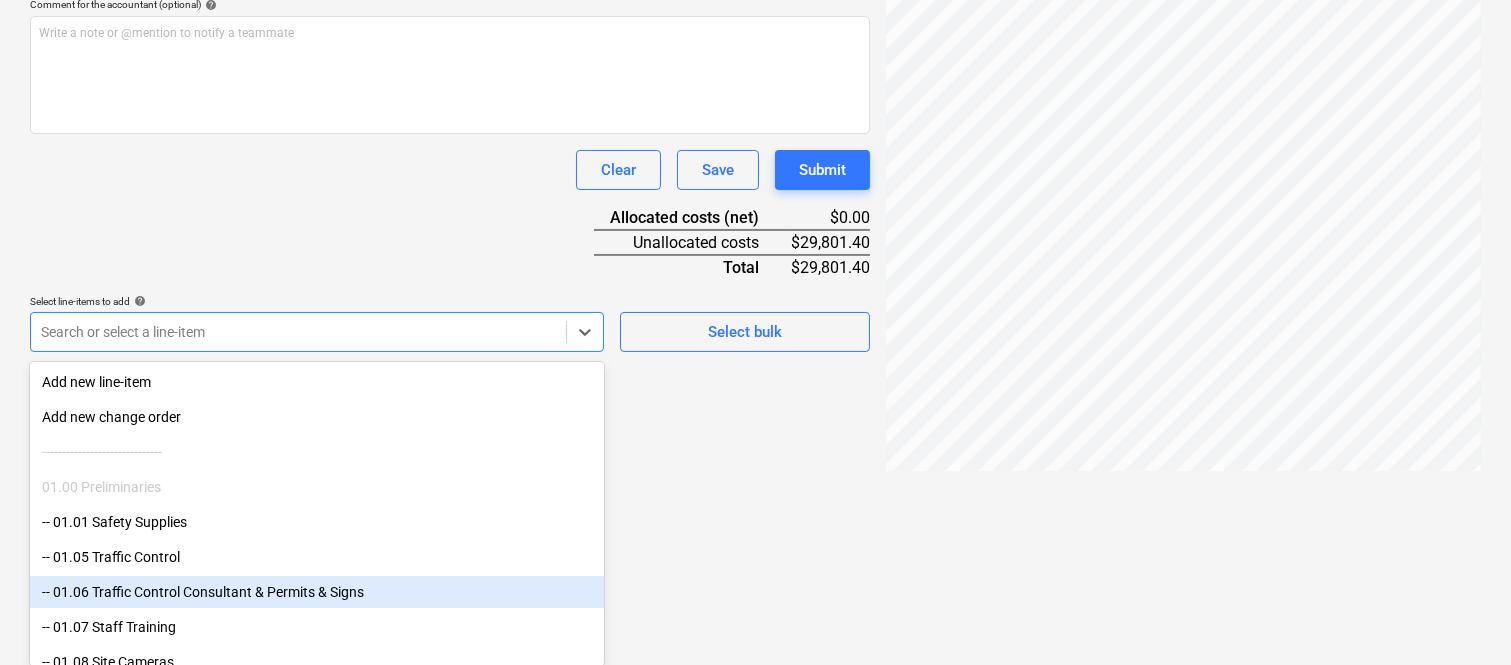 type on "4" 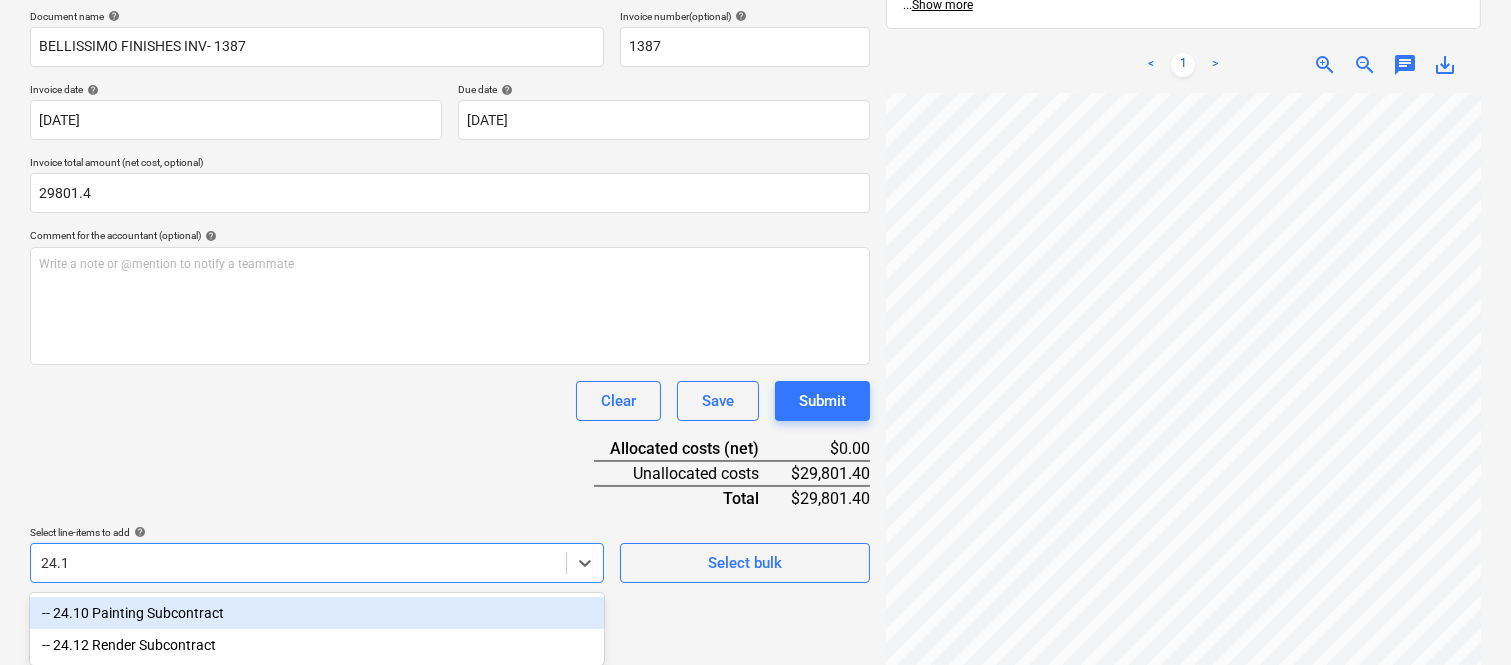 type on "24.12" 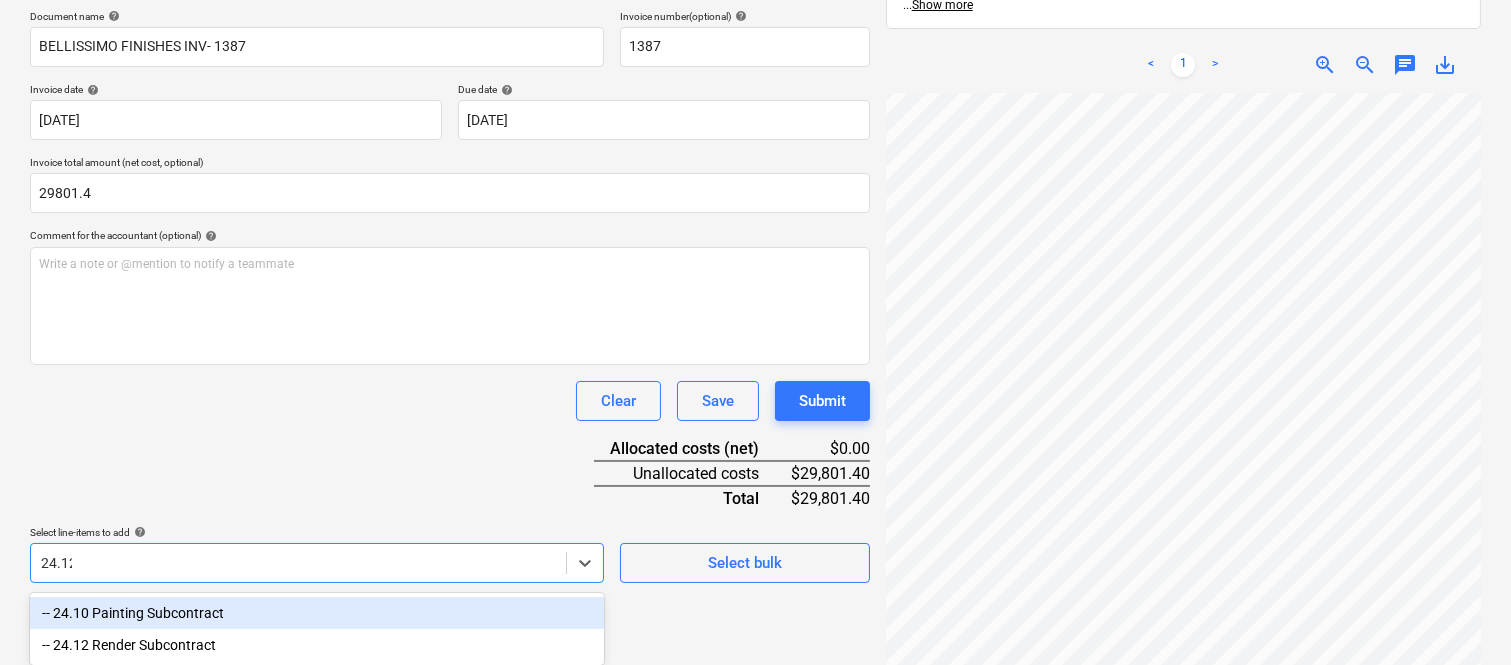 scroll, scrollTop: 285, scrollLeft: 0, axis: vertical 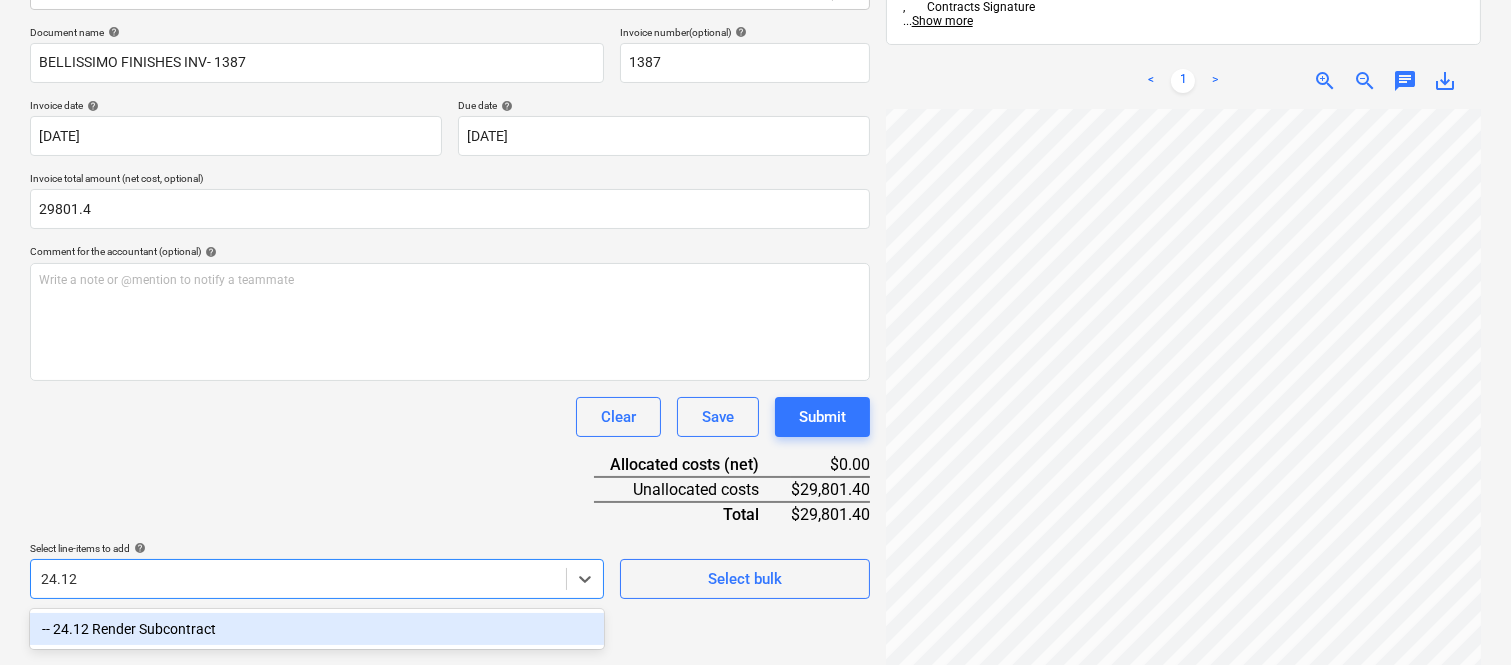 click on "--  24.12 Render Subcontract" at bounding box center [317, 629] 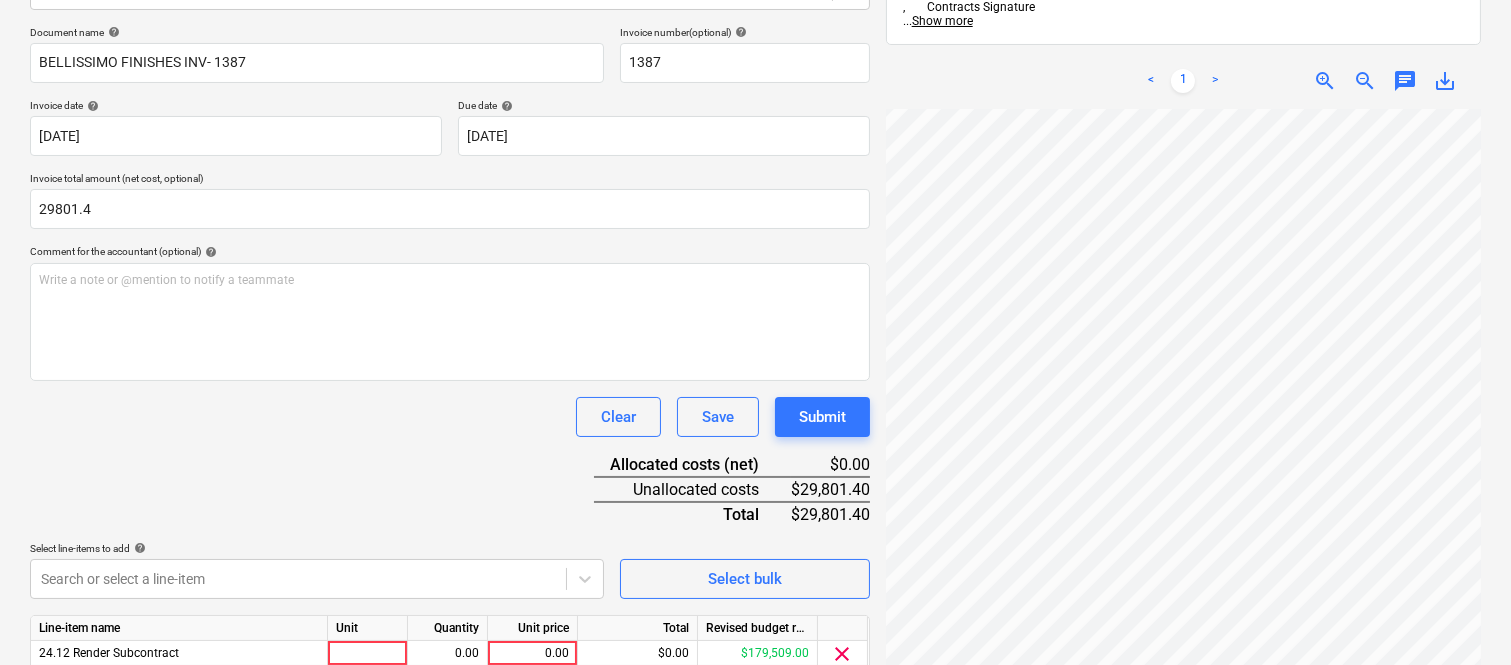 click on "Document name help BELLISSIMO FINISHES INV- 1387 Invoice number  (optional) help 1387 Invoice date help 03 Jul 2025 03.07.2025 Press the down arrow key to interact with the calendar and
select a date. Press the question mark key to get the keyboard shortcuts for changing dates. Due date help 03 Jul 2025 03.07.2025 Press the down arrow key to interact with the calendar and
select a date. Press the question mark key to get the keyboard shortcuts for changing dates. Invoice total amount (net cost, optional) 29801.4 Comment for the accountant (optional) help Write a note or @mention to notify a teammate ﻿ Clear Save Submit Allocated costs (net) $0.00 Unallocated costs $29,801.40 Total $29,801.40 Select line-items to add help Search or select a line-item Select bulk Line-item name Unit Quantity Unit price Total Revised budget remaining 24.12 Render Subcontract 0.00 0.00 $0.00 $179,509.00 clear Clear Save Submit" at bounding box center (450, 378) 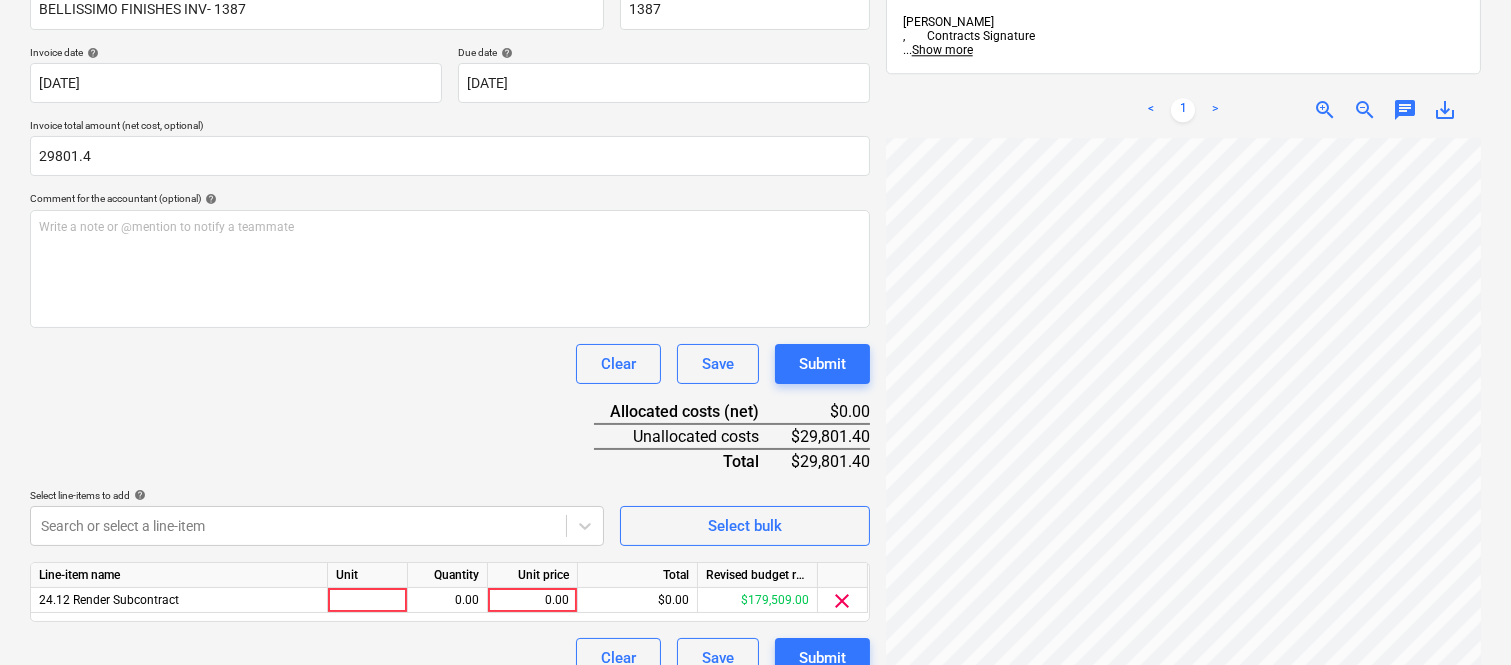 scroll, scrollTop: 367, scrollLeft: 0, axis: vertical 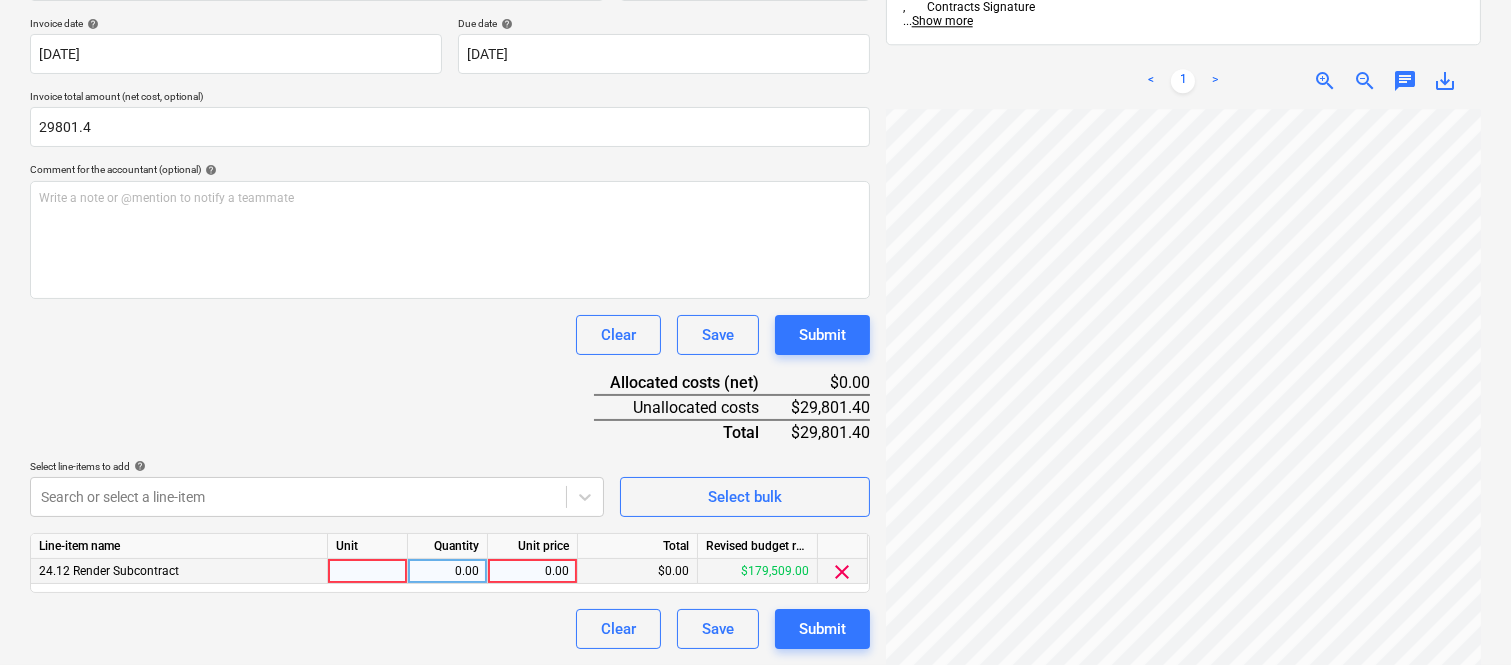 click at bounding box center [368, 571] 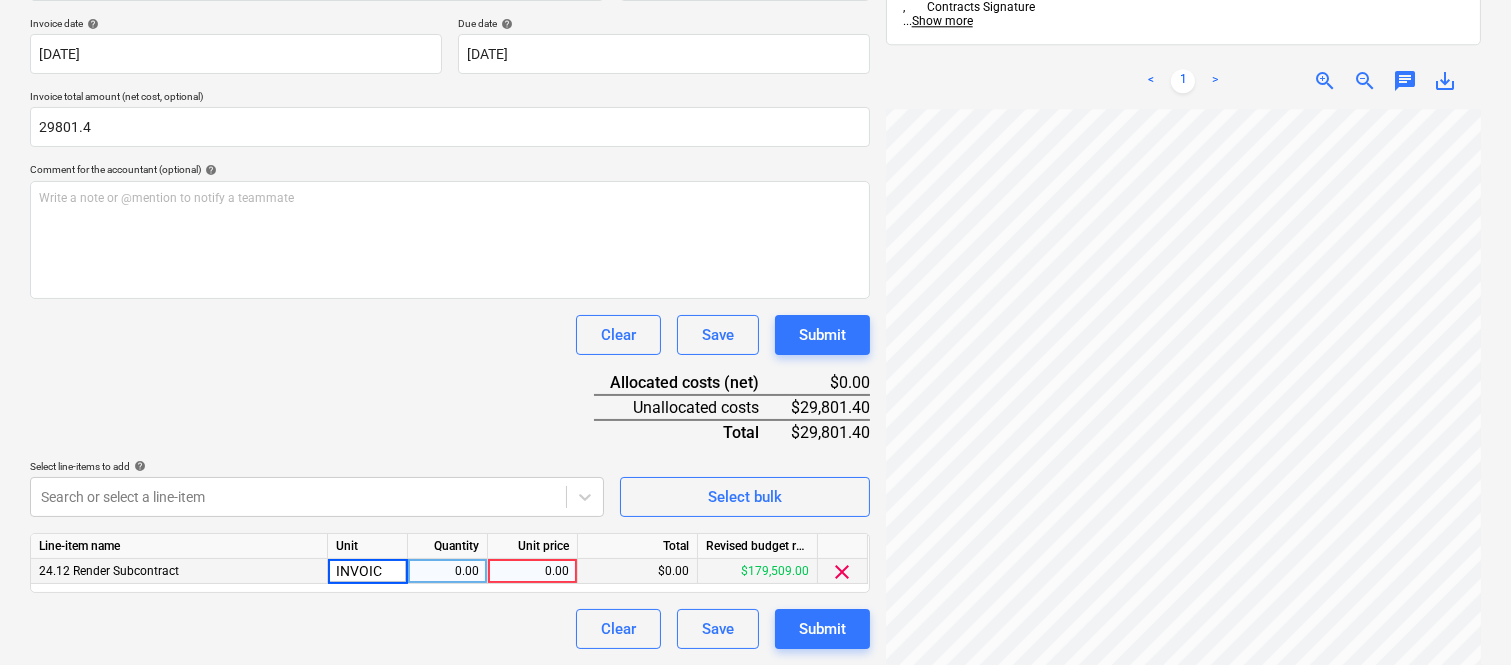 type on "INVOICE" 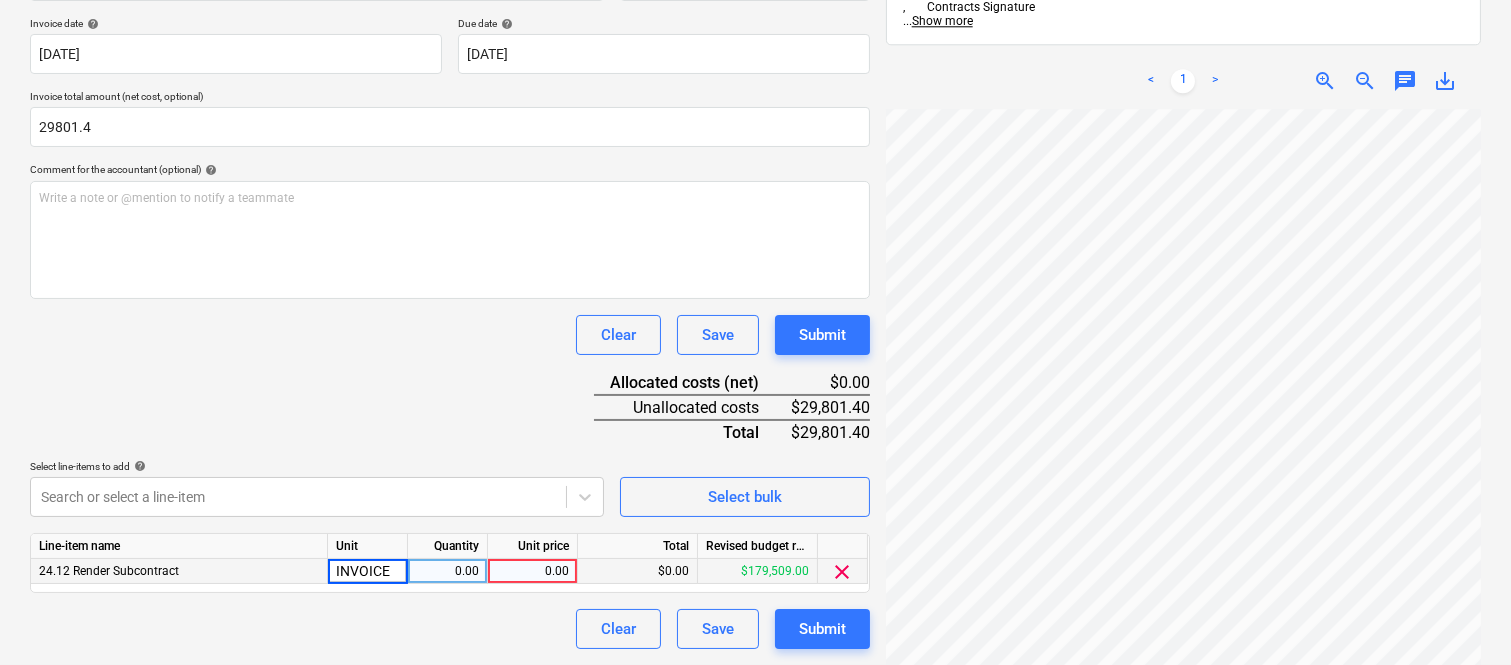 click on "0.00" at bounding box center (447, 571) 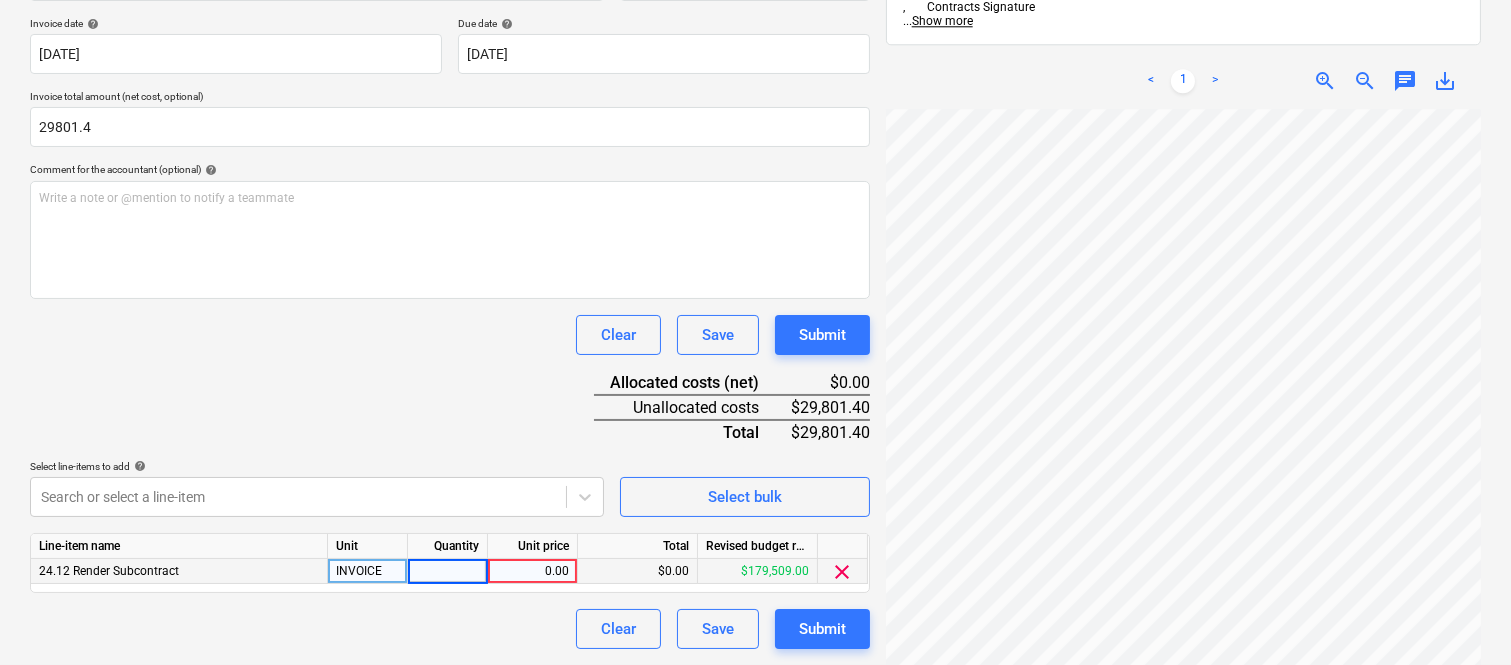 type on "1" 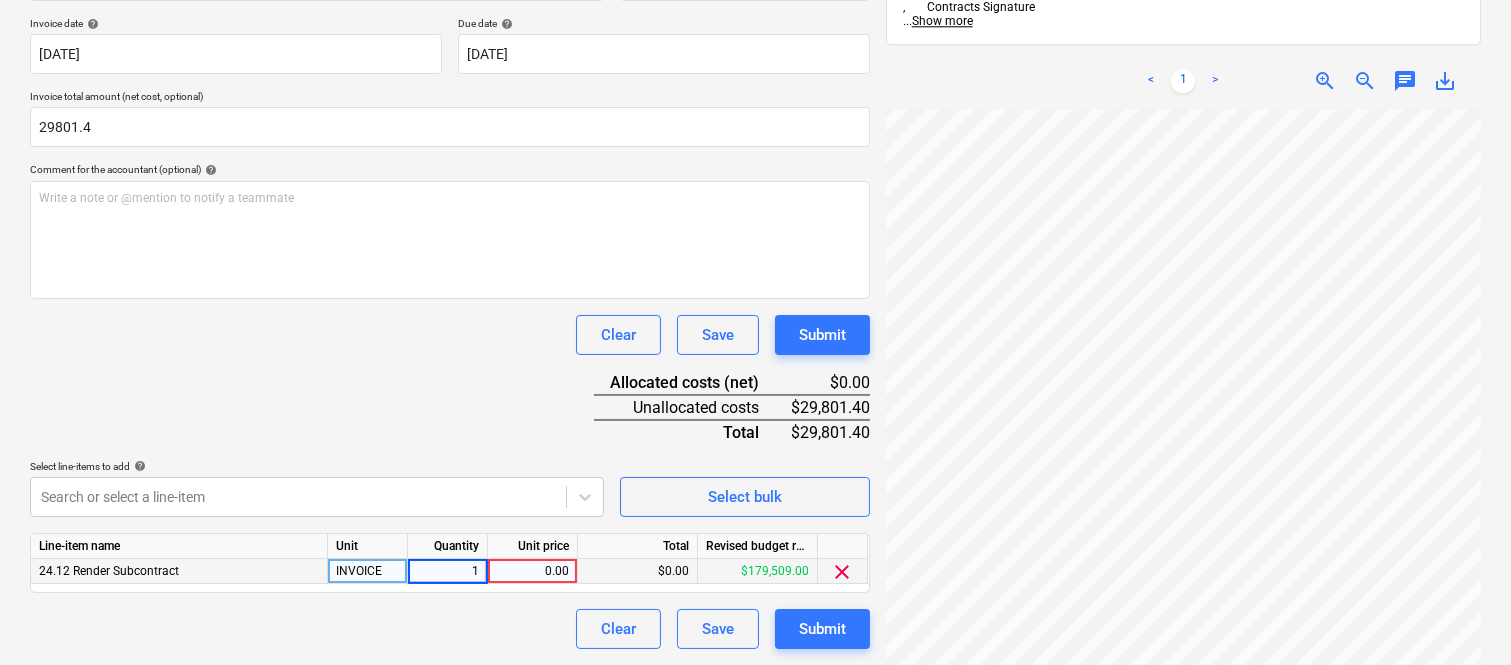click on "0.00" at bounding box center (532, 571) 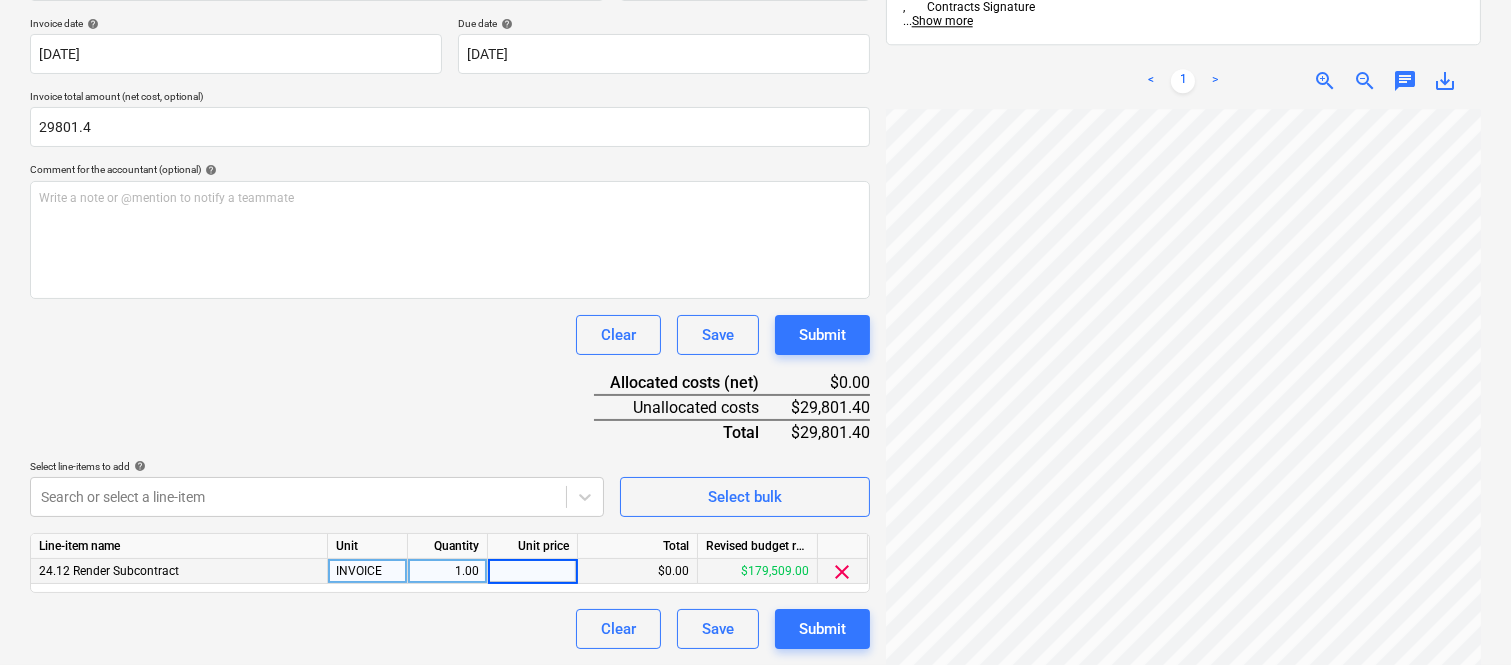 type on "29,801.4" 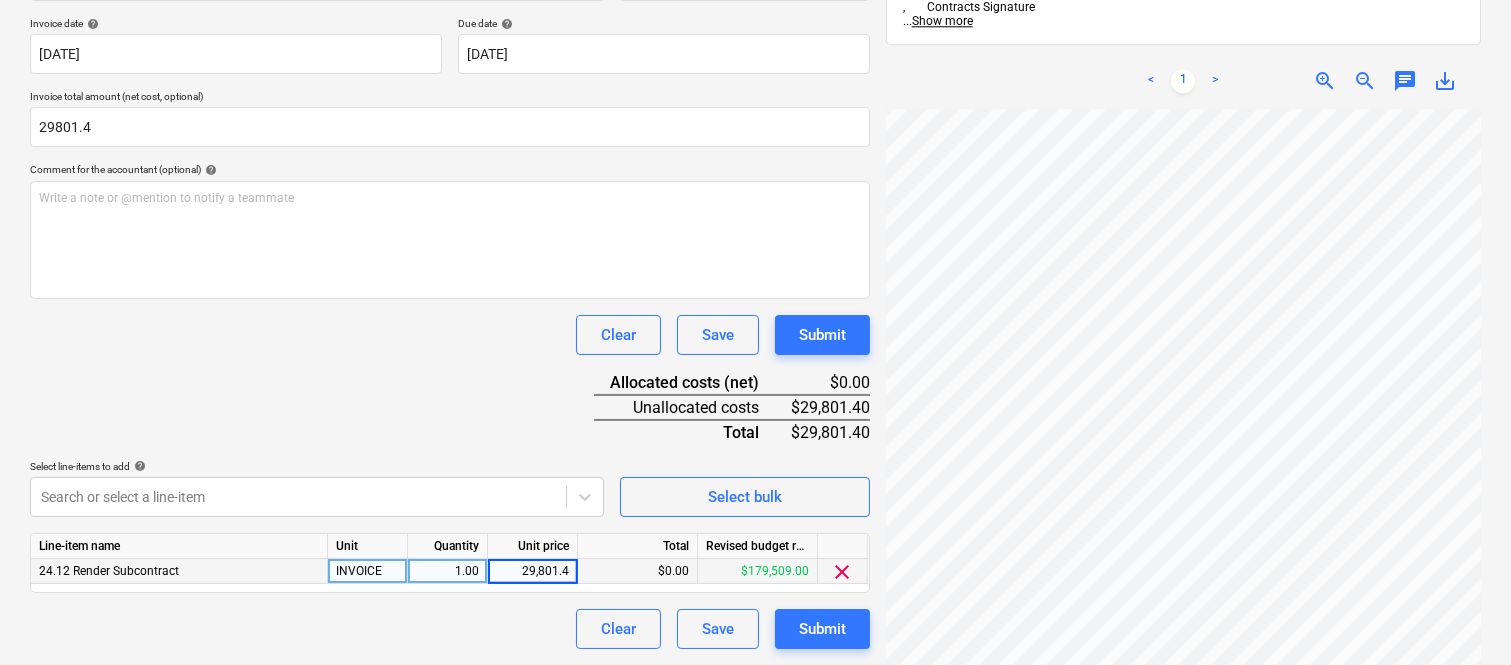 drag, startPoint x: 448, startPoint y: 646, endPoint x: 452, endPoint y: 634, distance: 12.649111 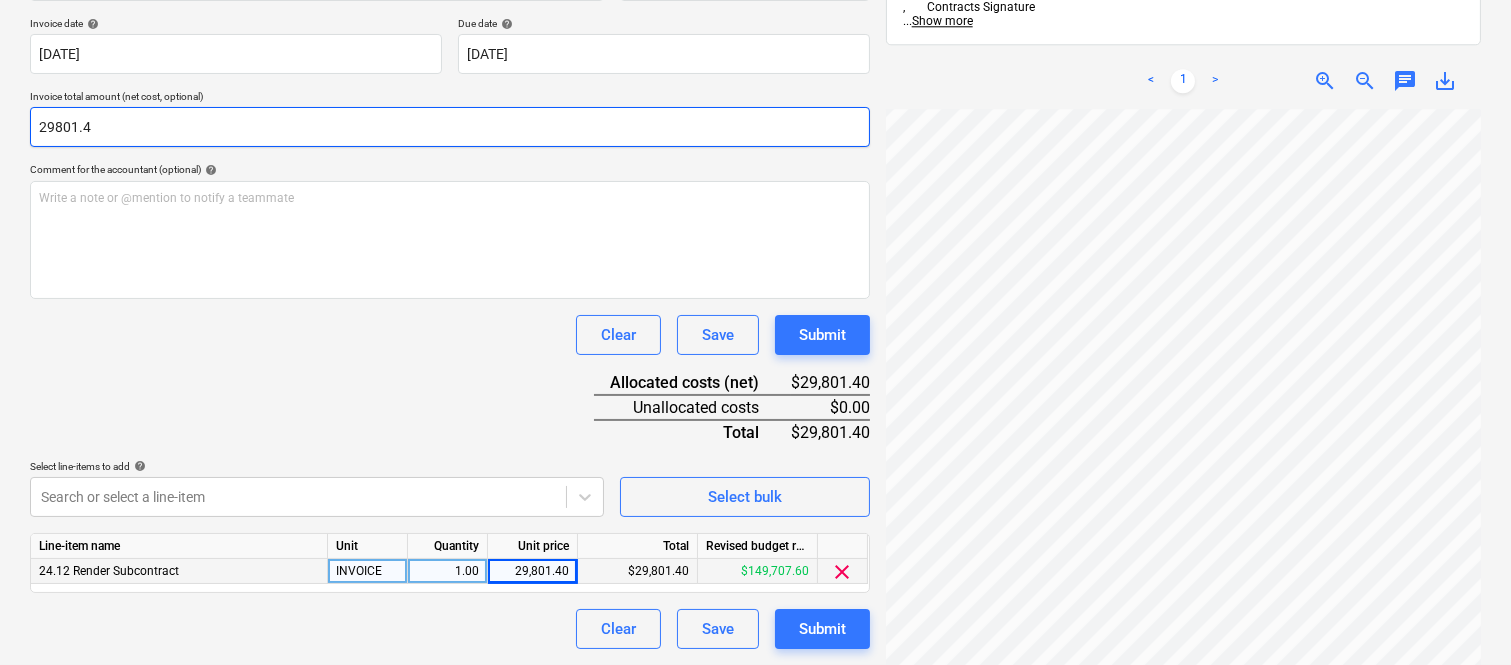 click on "29801.4" at bounding box center (450, 127) 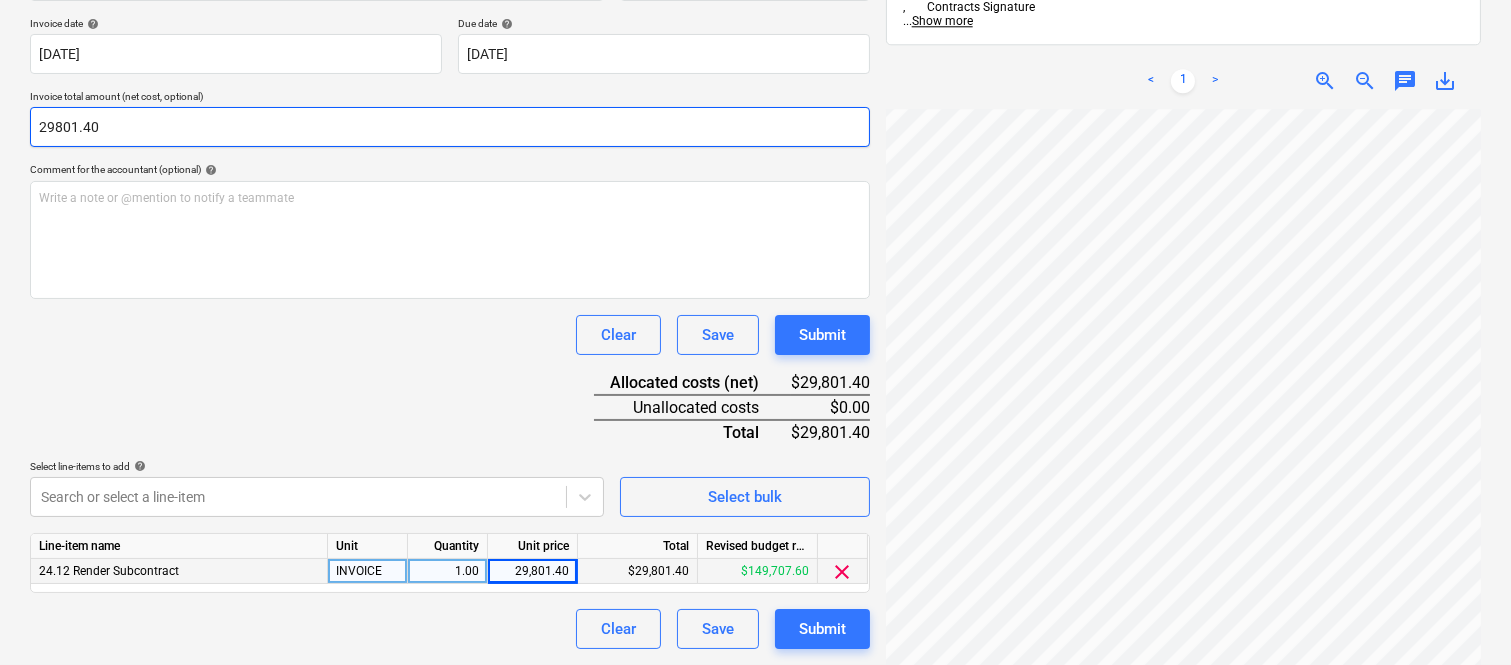 type on "29801.40" 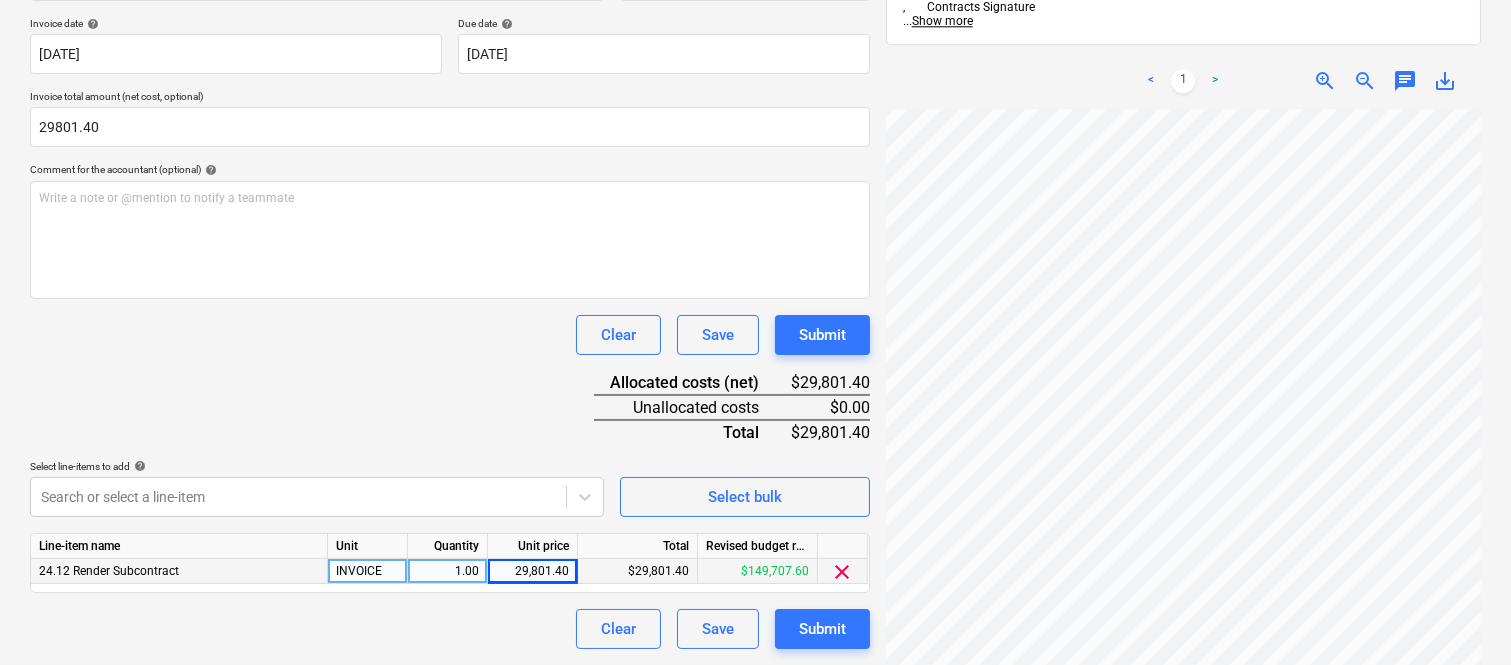click on "Document name help BELLISSIMO FINISHES INV- 1387 Invoice number  (optional) help 1387 Invoice date help 03 Jul 2025 03.07.2025 Press the down arrow key to interact with the calendar and
select a date. Press the question mark key to get the keyboard shortcuts for changing dates. Due date help 03 Jul 2025 03.07.2025 Press the down arrow key to interact with the calendar and
select a date. Press the question mark key to get the keyboard shortcuts for changing dates. Invoice total amount (net cost, optional) 29801.40 Comment for the accountant (optional) help Write a note or @mention to notify a teammate ﻿ Clear Save Submit Allocated costs (net) $29,801.40 Unallocated costs $0.00 Total $29,801.40 Select line-items to add help Search or select a line-item Select bulk Line-item name Unit Quantity Unit price Total Revised budget remaining 24.12 Render Subcontract INVOICE 1.00 29,801.40 $29,801.40 $149,707.60 clear Clear Save Submit" at bounding box center [450, 296] 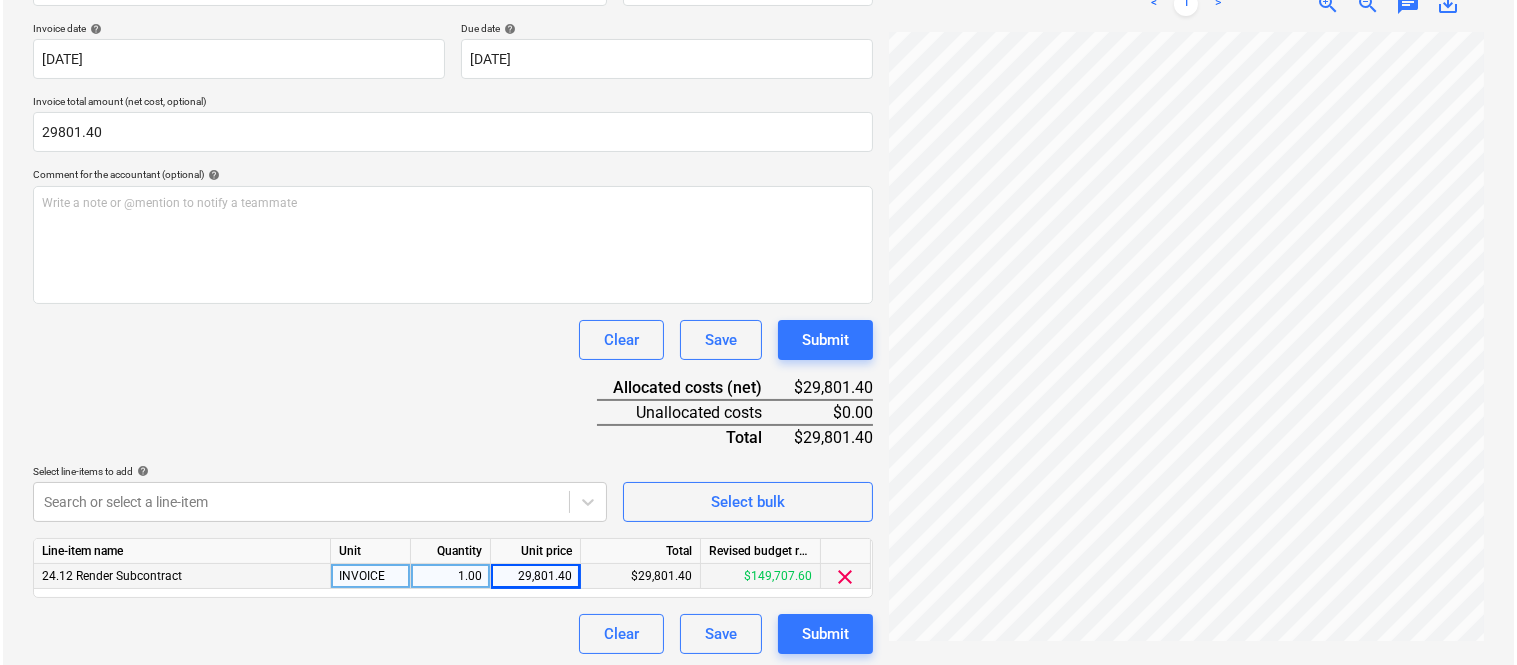 scroll, scrollTop: 367, scrollLeft: 0, axis: vertical 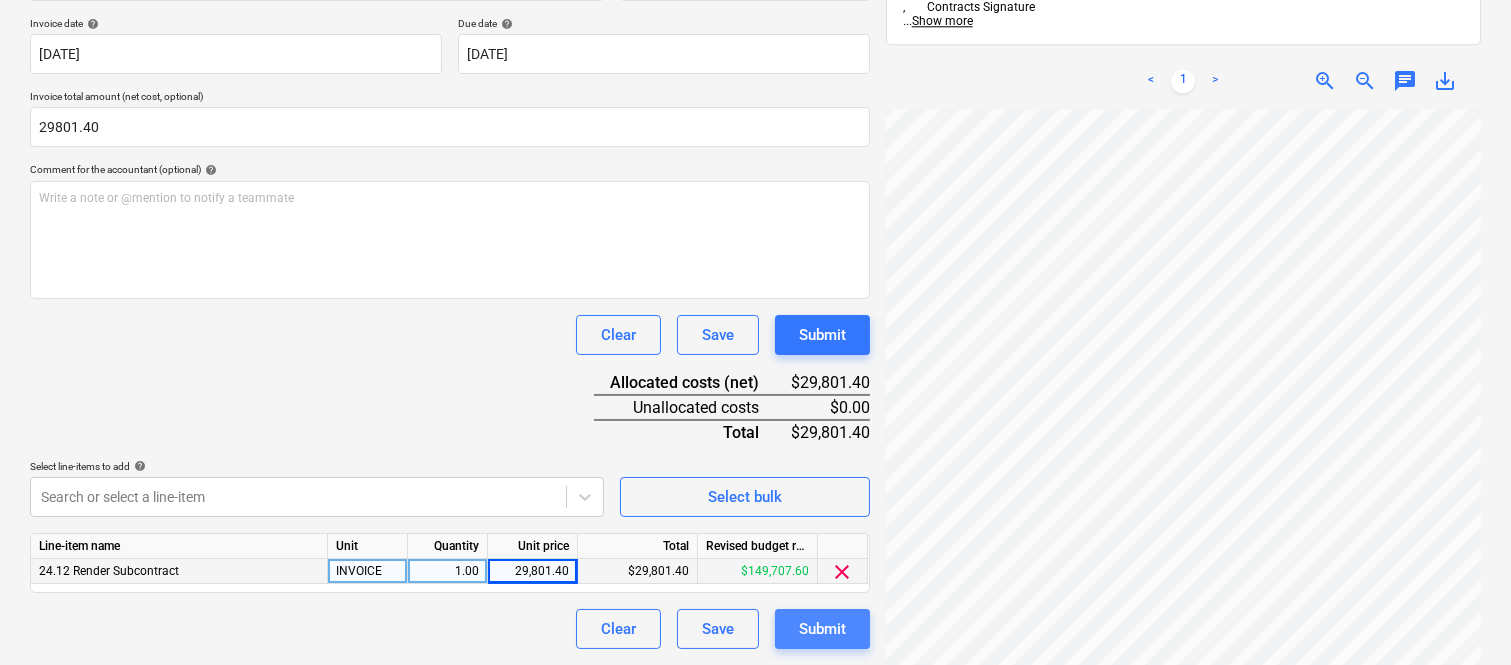 click on "Submit" at bounding box center (822, 629) 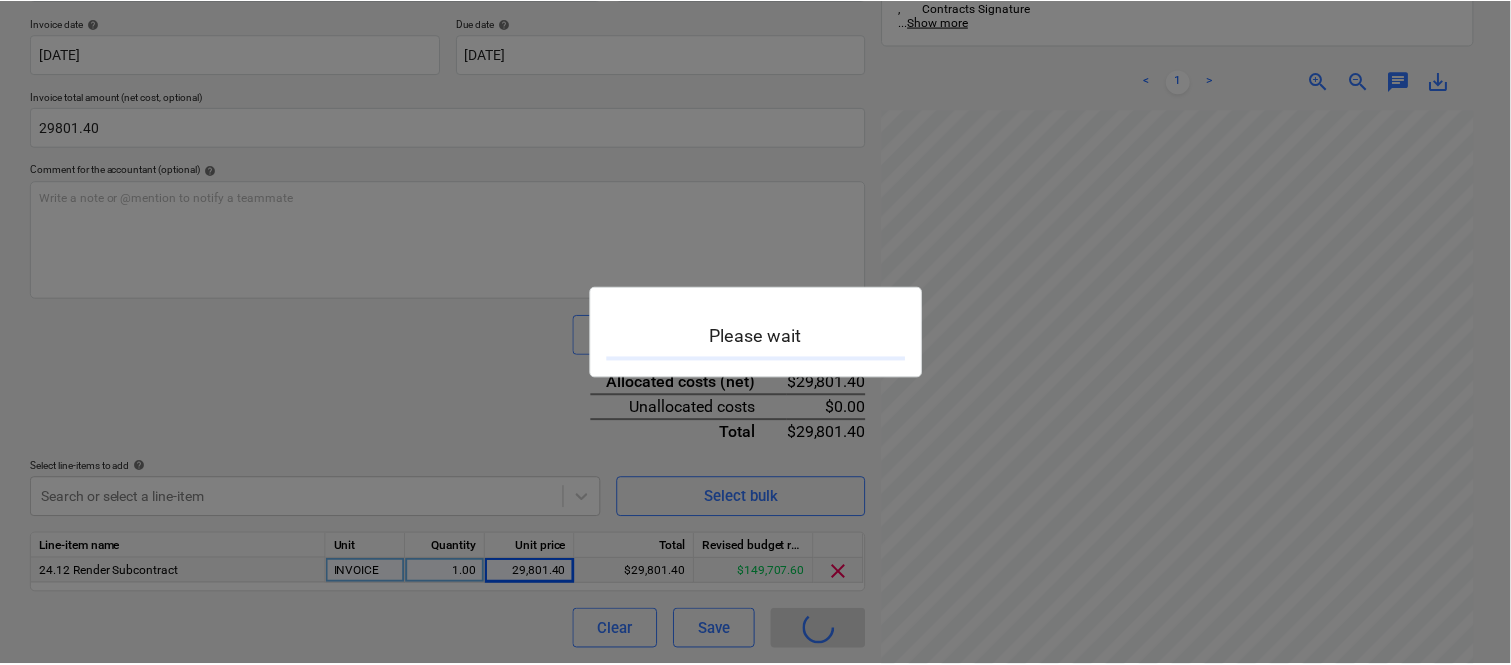 scroll, scrollTop: 0, scrollLeft: 0, axis: both 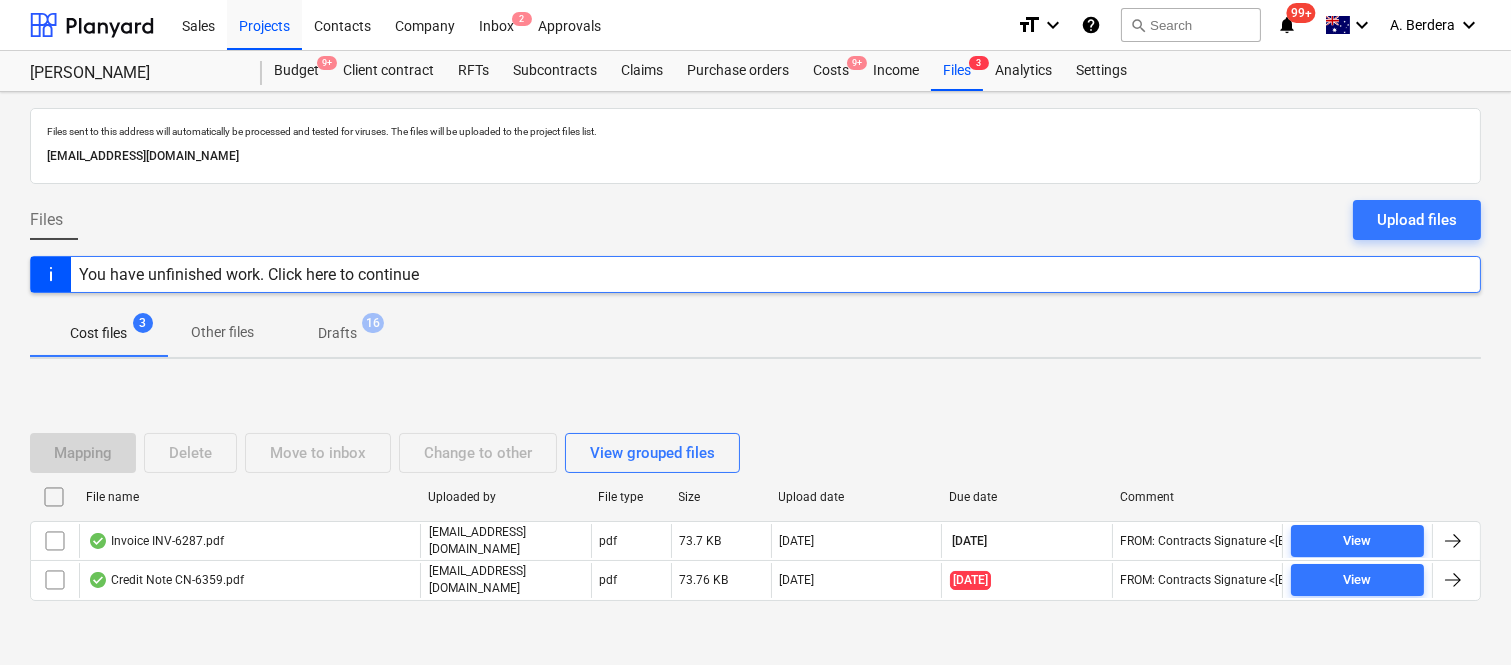 click on "Costs 9+" at bounding box center [831, 71] 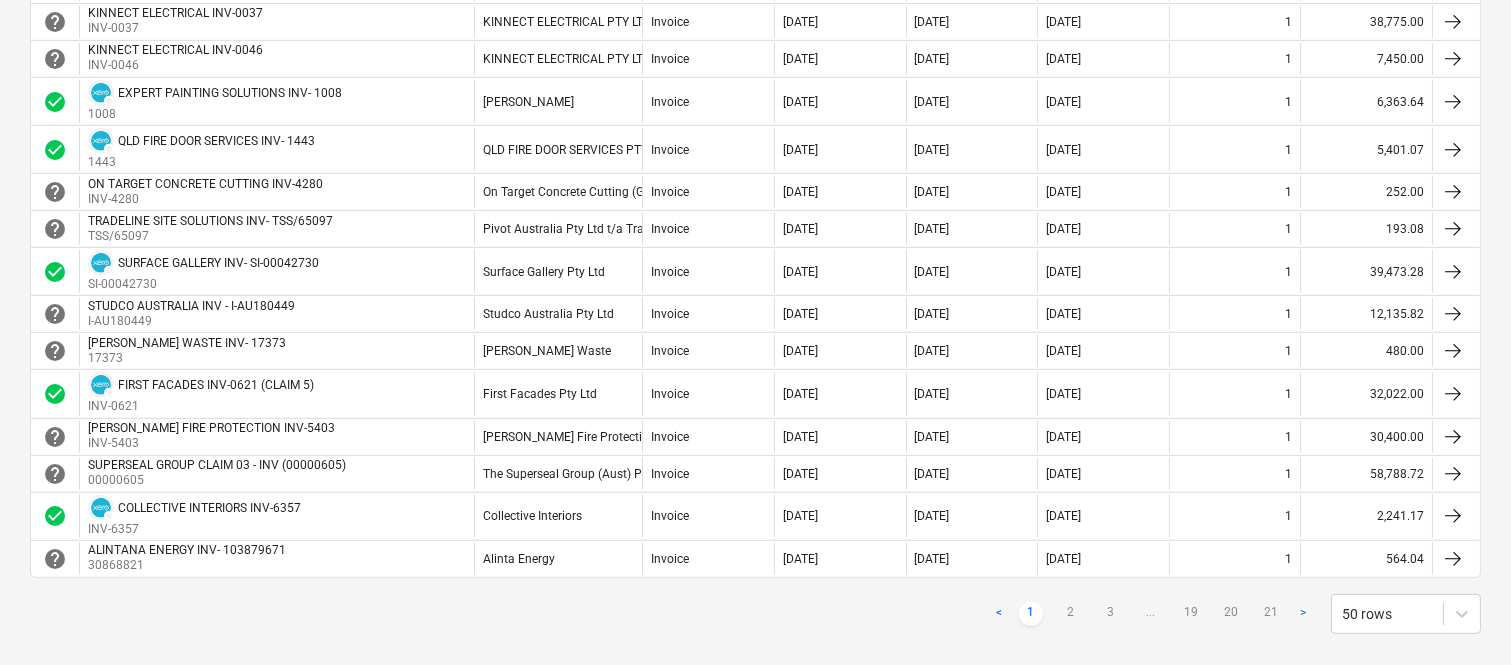 scroll, scrollTop: 1733, scrollLeft: 0, axis: vertical 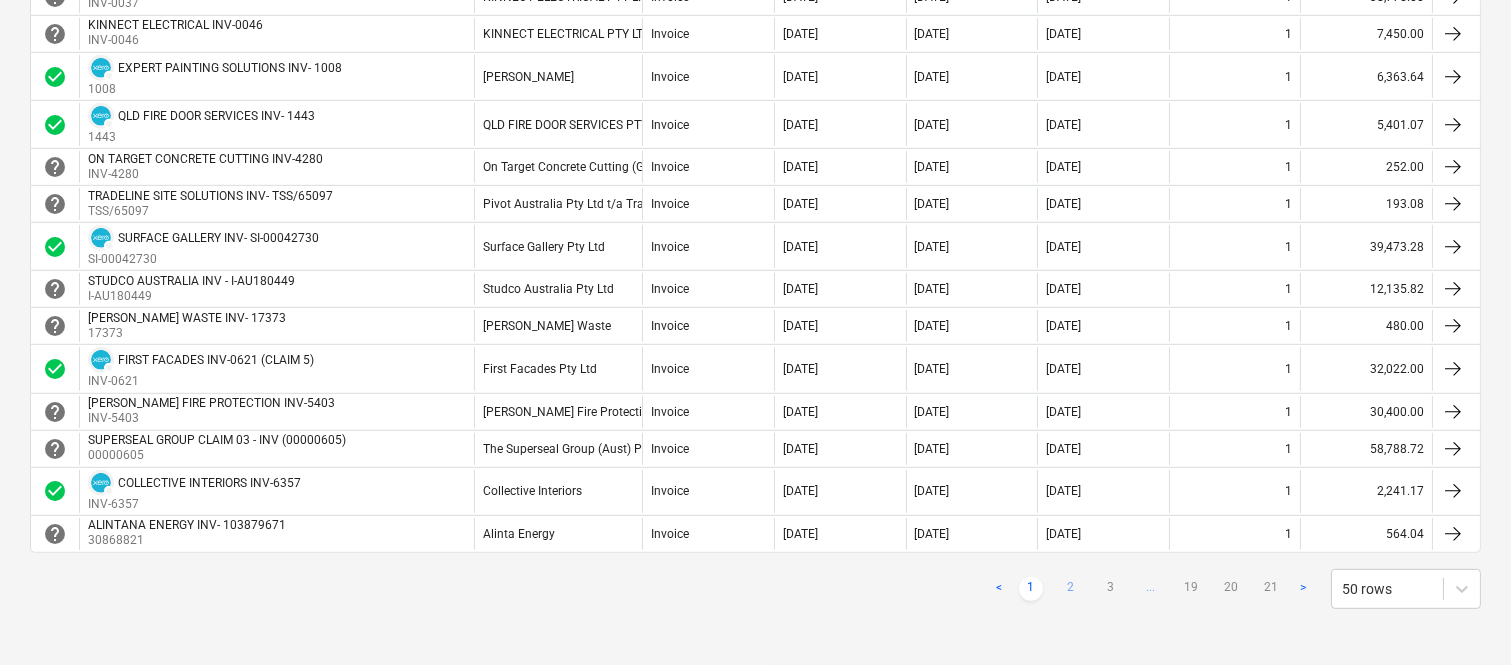 click on "2" at bounding box center (1071, 589) 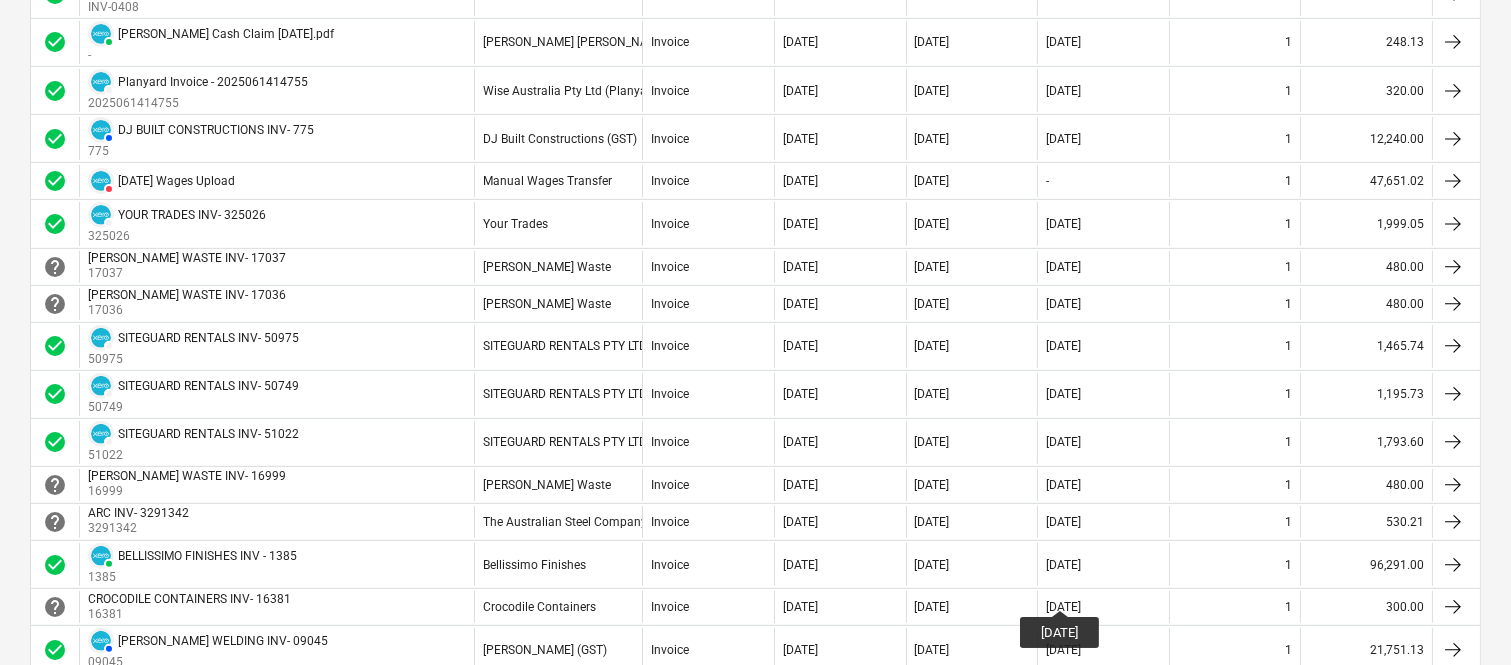 scroll, scrollTop: 1447, scrollLeft: 0, axis: vertical 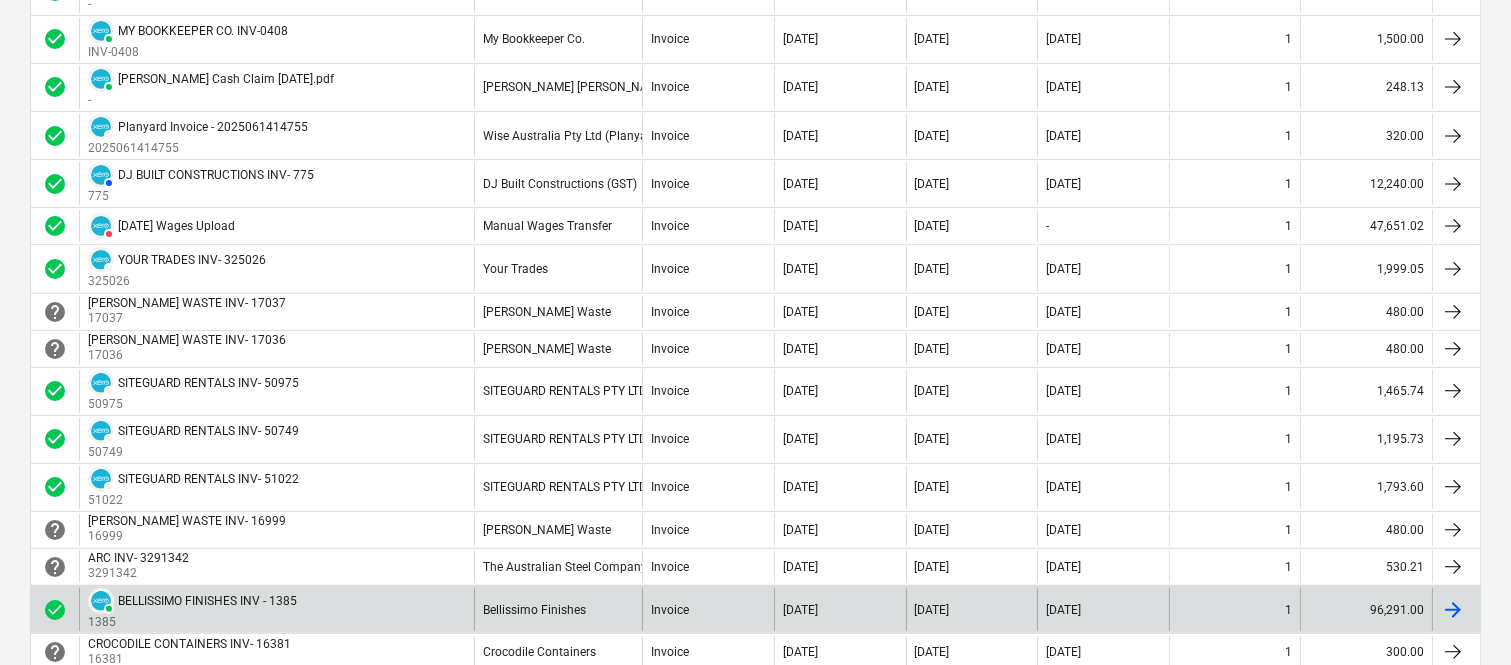 click on "Invoice" at bounding box center [708, 609] 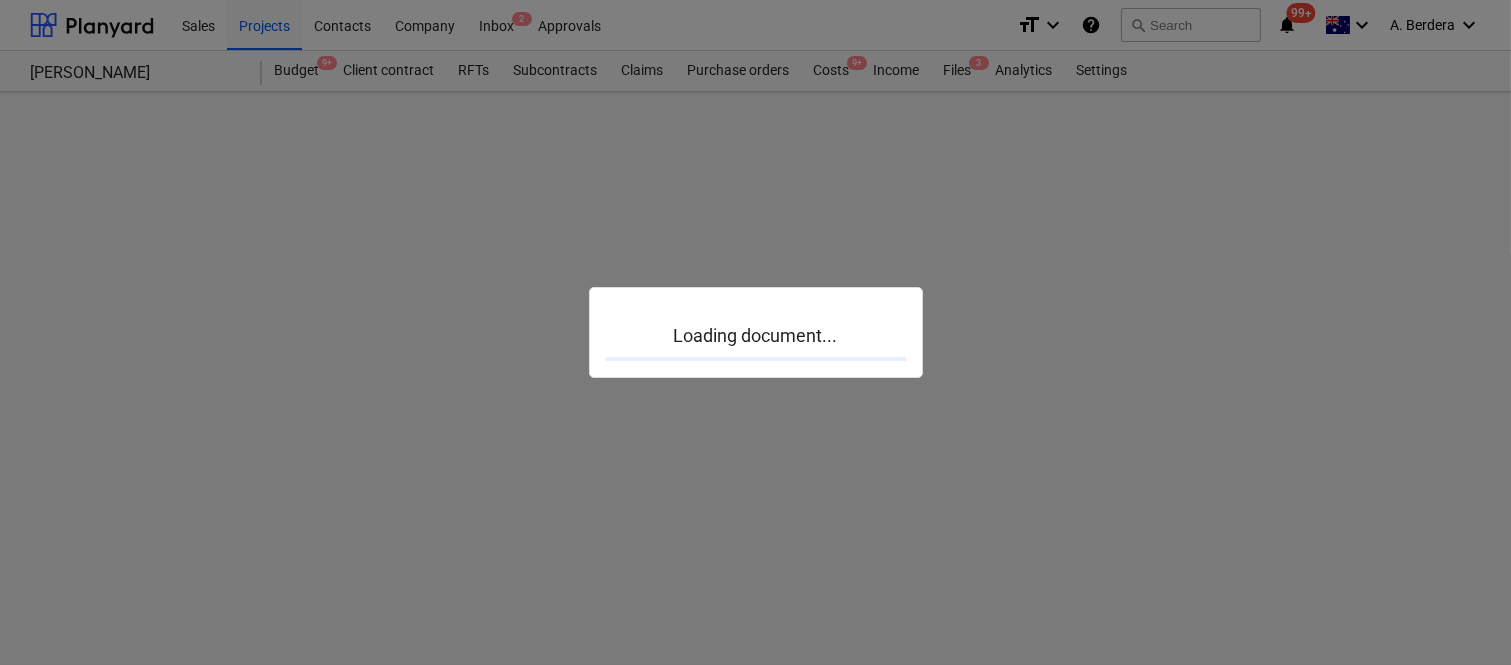 scroll, scrollTop: 0, scrollLeft: 0, axis: both 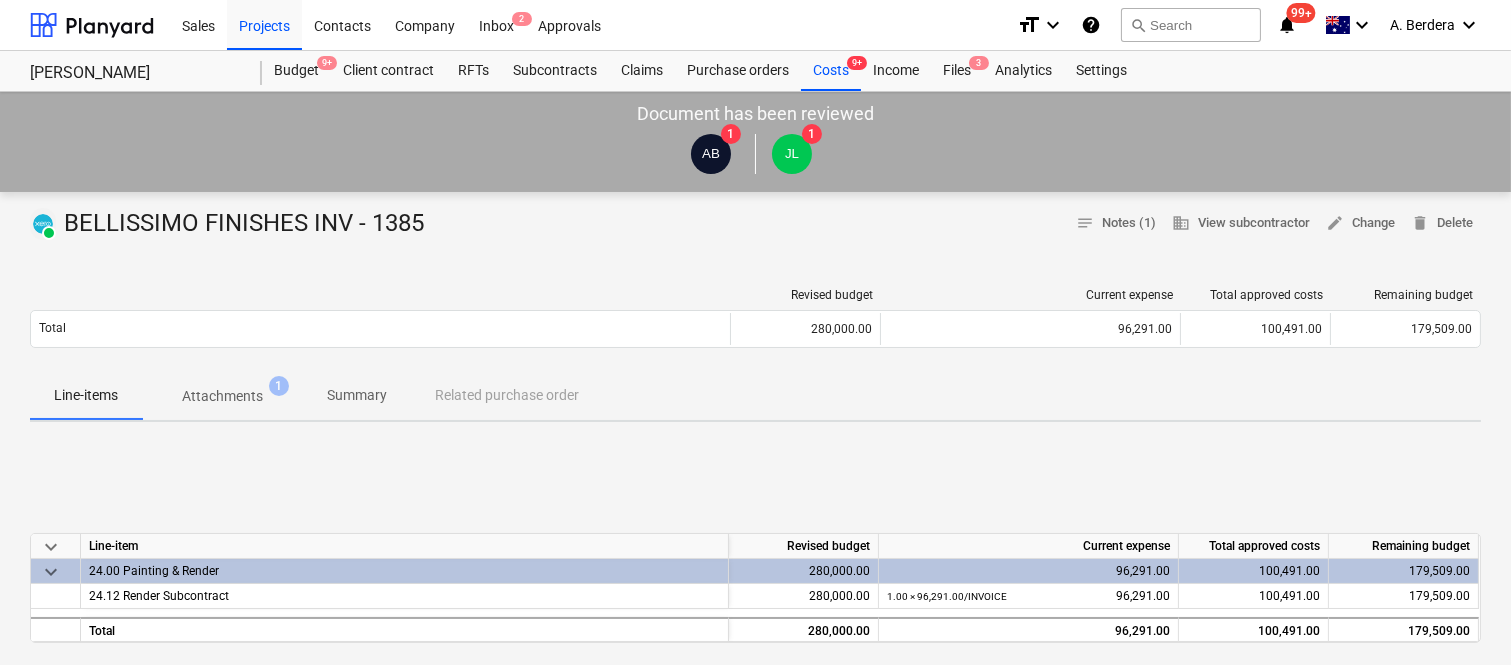 click on "Summary" at bounding box center (357, 395) 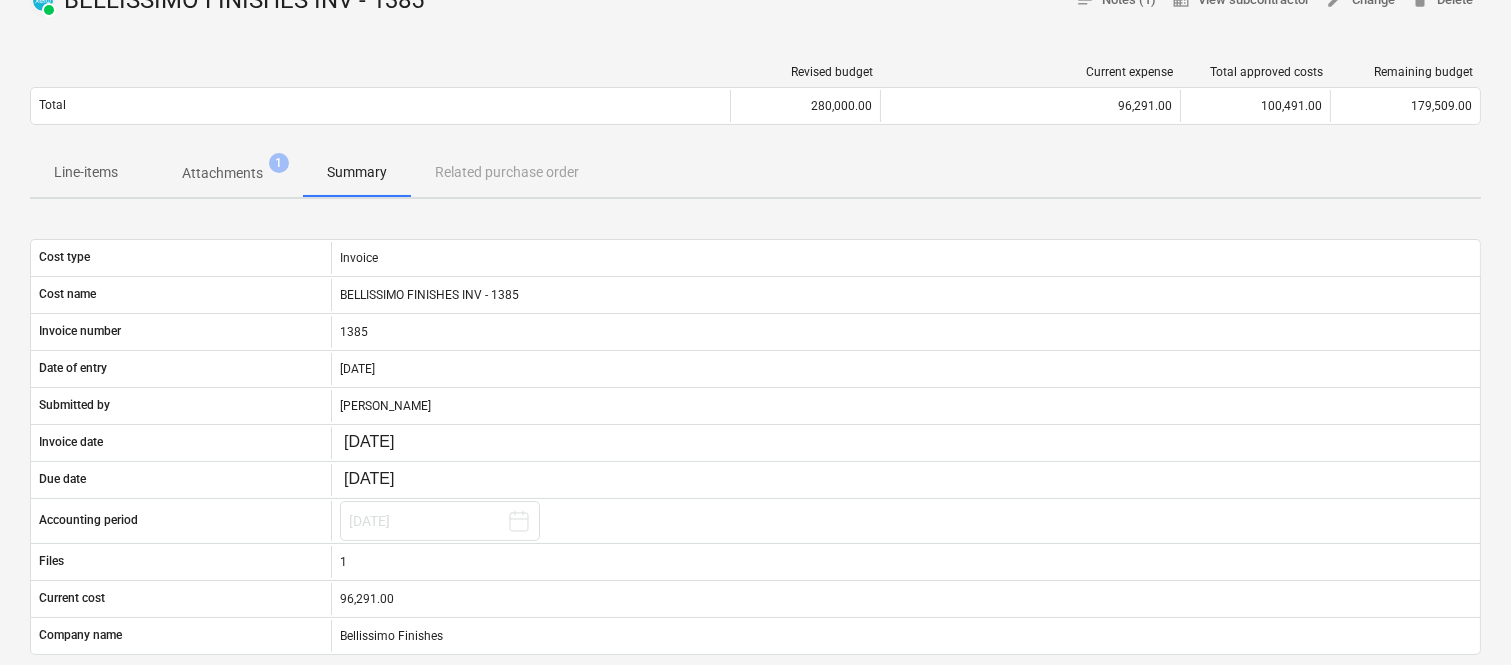 scroll, scrollTop: 0, scrollLeft: 0, axis: both 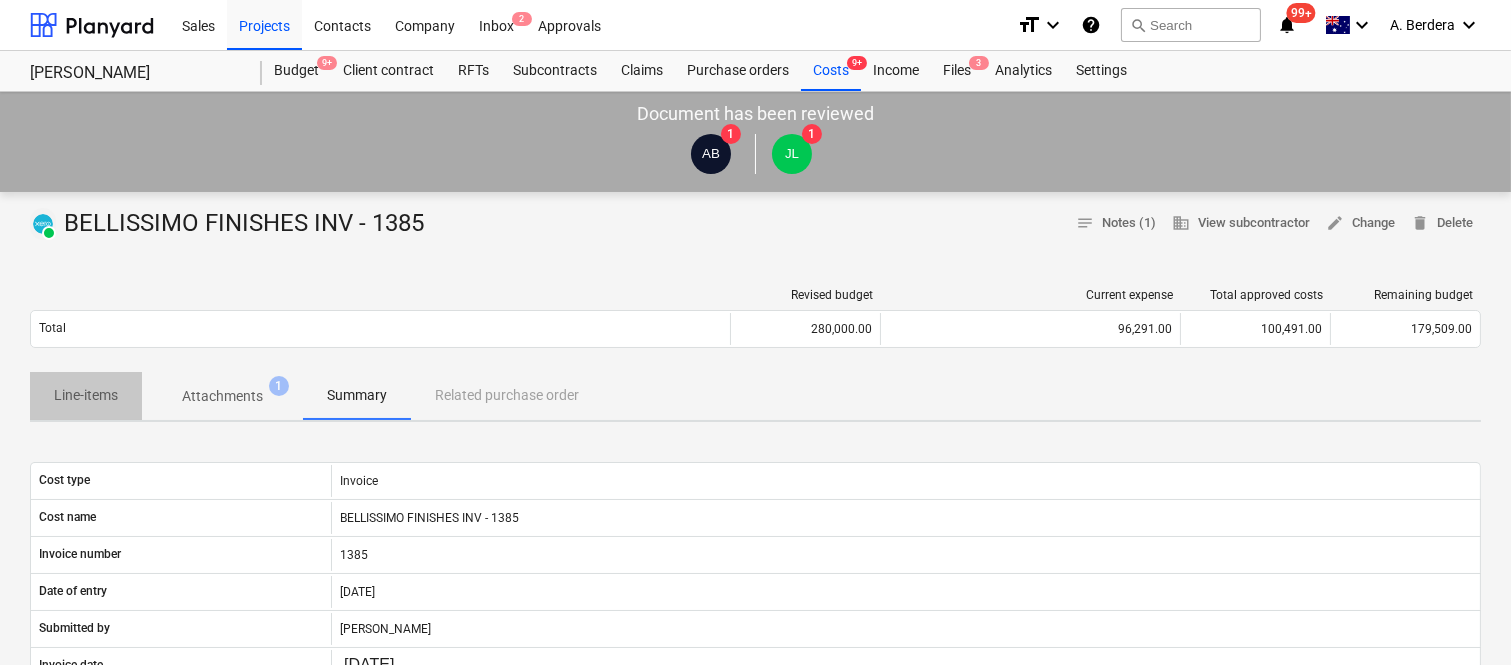 click on "Line-items" at bounding box center (86, 395) 